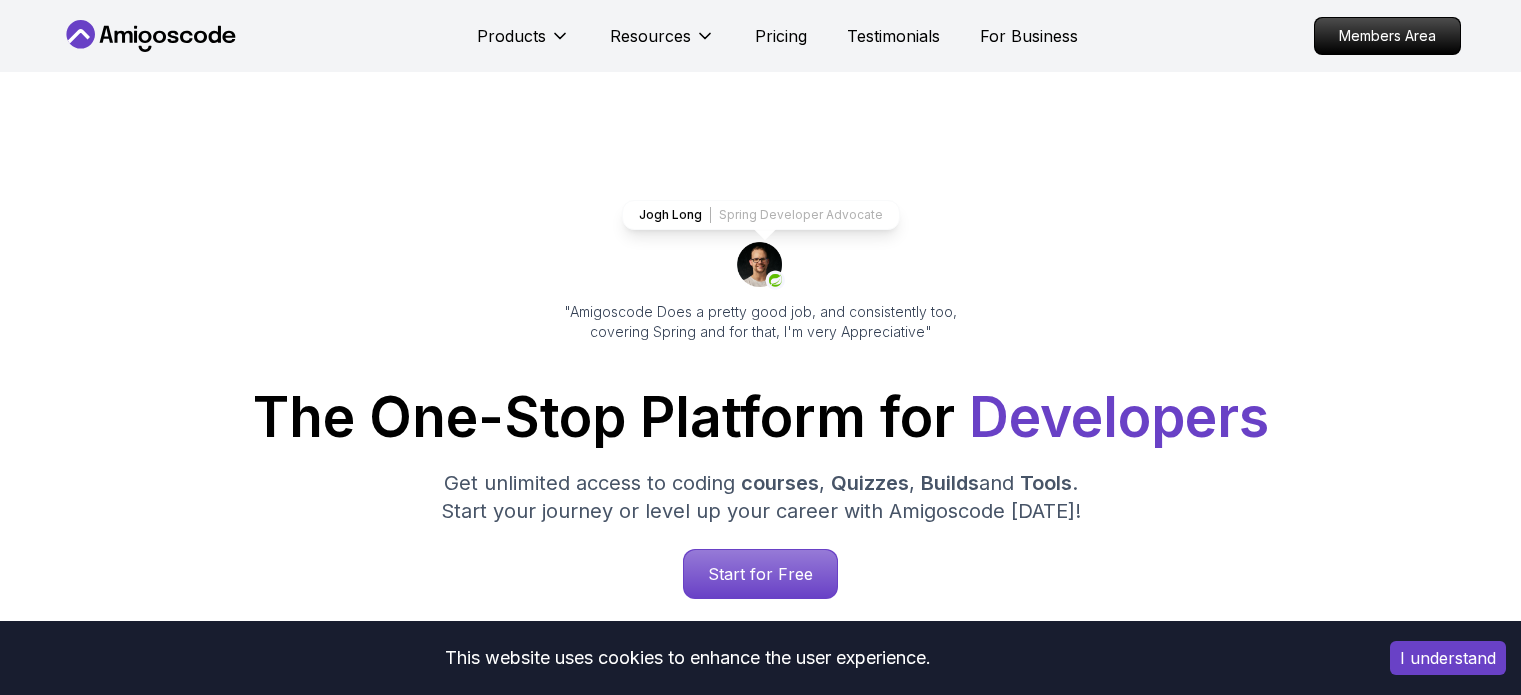 scroll, scrollTop: 2100, scrollLeft: 0, axis: vertical 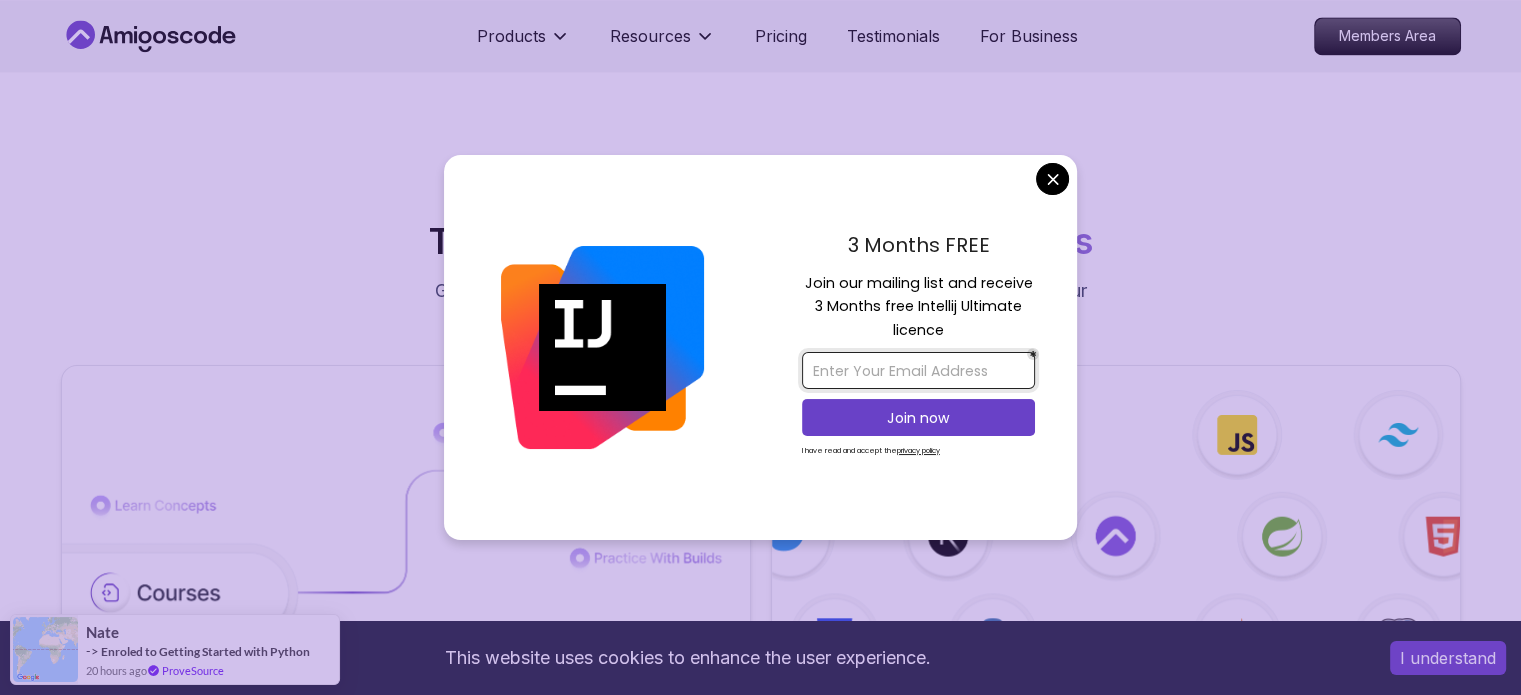 click at bounding box center [918, 370] 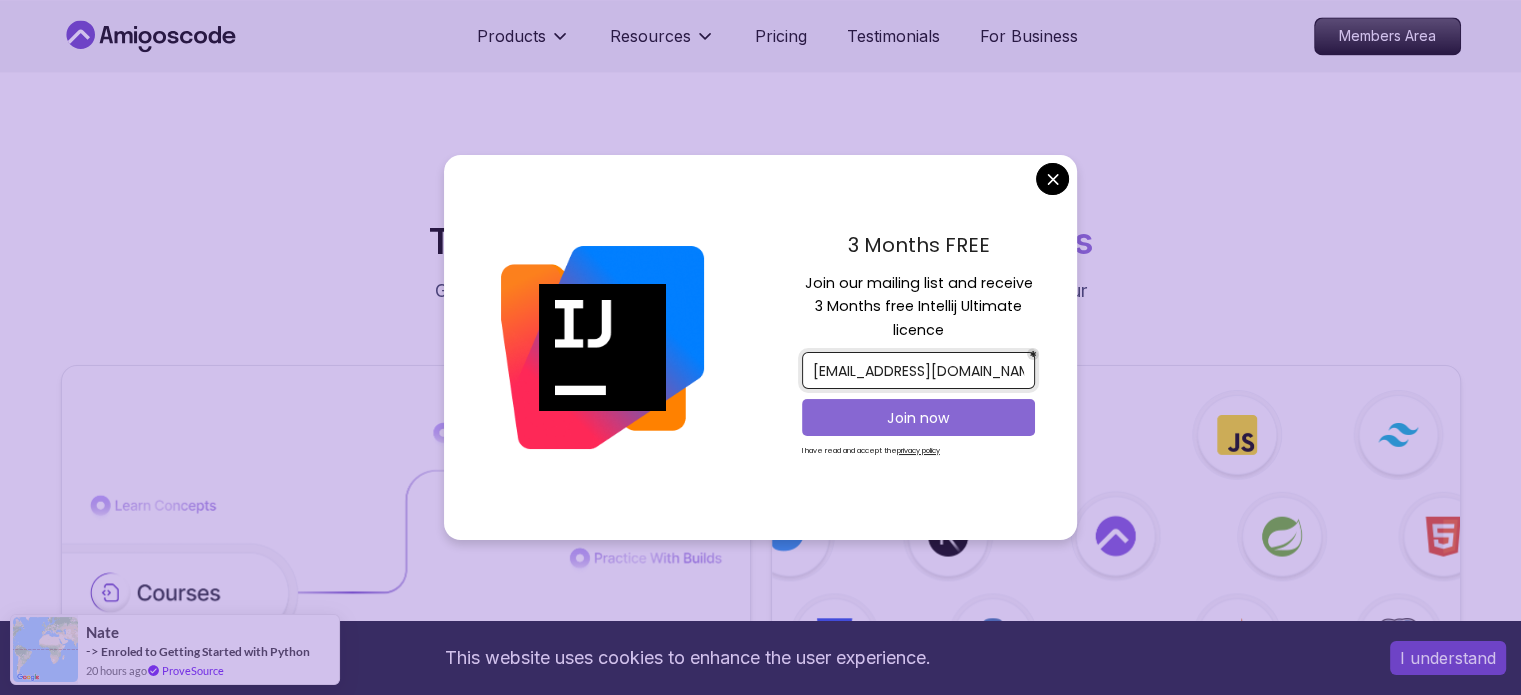 click on "Join now" at bounding box center [918, 418] 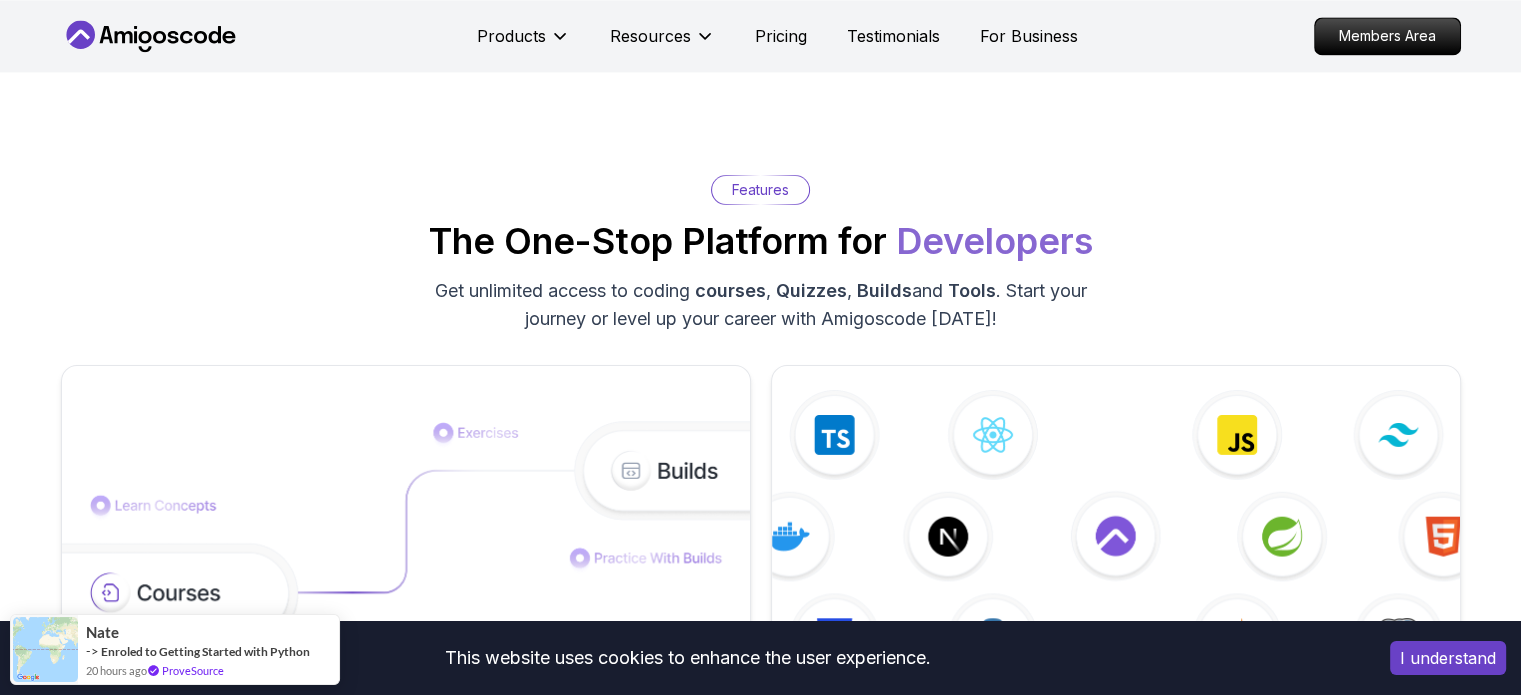 click on "This website uses cookies to enhance the user experience. I understand Products Resources Pricing Testimonials For Business Members Area Products Resources Pricing Testimonials For Business Members Area Jogh Long Spring Developer Advocate "Amigoscode Does a pretty good job, and consistently too, covering Spring and for that, I'm very Appreciative" The One-Stop Platform for   Developers Get unlimited access to coding   courses ,   Quizzes ,   Builds  and   Tools . Start your journey or level up your career with Amigoscode [DATE]! Start for Free [URL][DOMAIN_NAME] OUR AMIGO STUDENTS WORK IN TOP COMPANIES Courses Builds Discover Amigoscode's Latest   Premium Courses! Get unlimited access to coding   courses ,   Quizzes ,   Builds  and   Tools . Start your journey or level up your career with Amigoscode [DATE]! Browse all  courses Advanced Spring Boot Pro Dive deep into Spring Boot with our advanced course, designed to take your skills from intermediate to expert level. NEW Spring Boot for Beginners" at bounding box center (760, 2960) 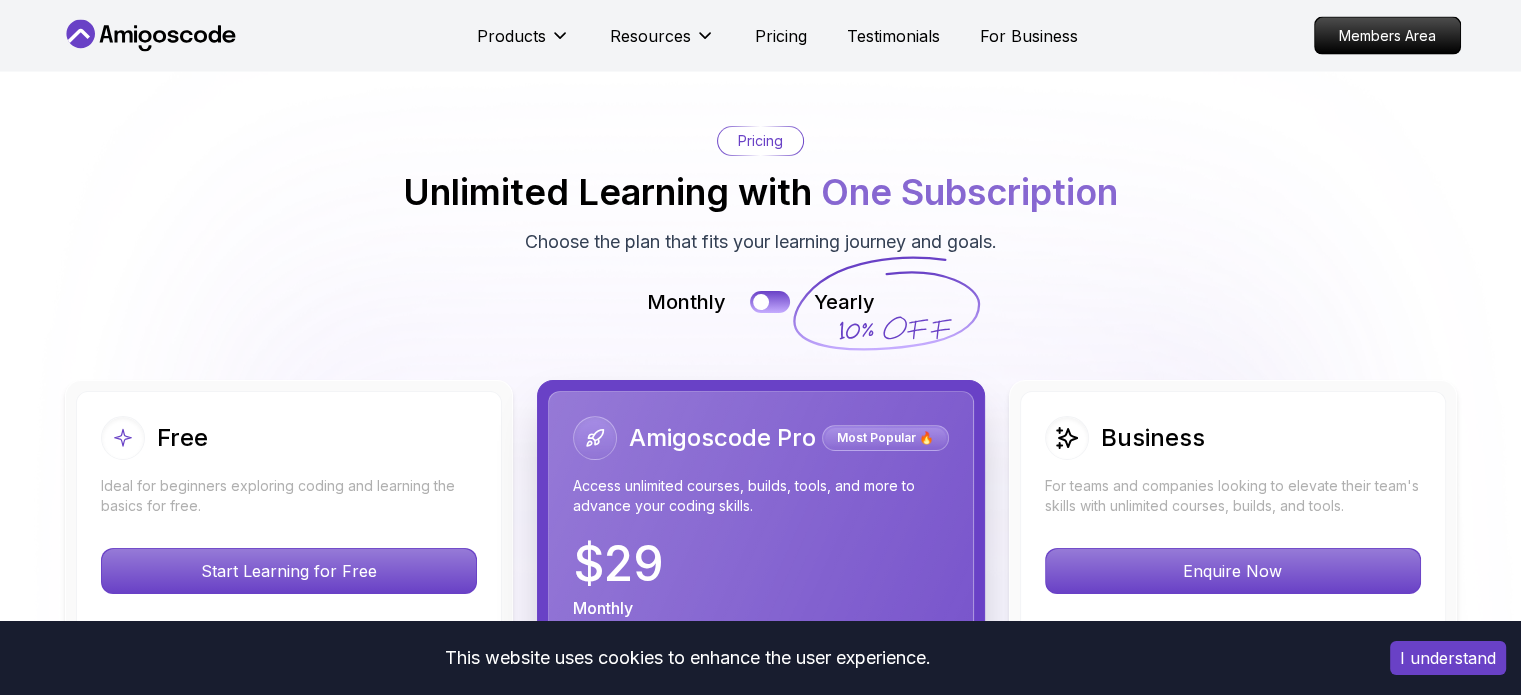 scroll, scrollTop: 4600, scrollLeft: 0, axis: vertical 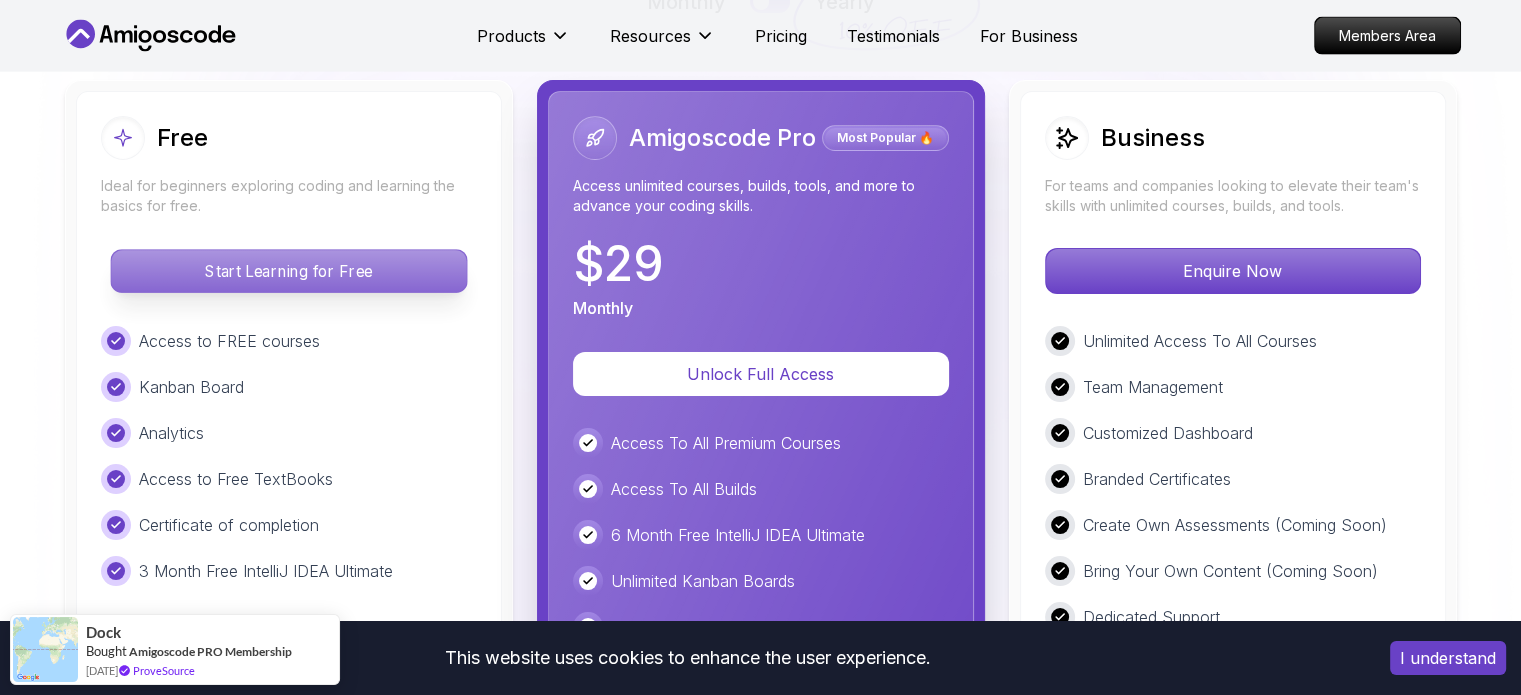click on "Start Learning for Free" at bounding box center (288, 271) 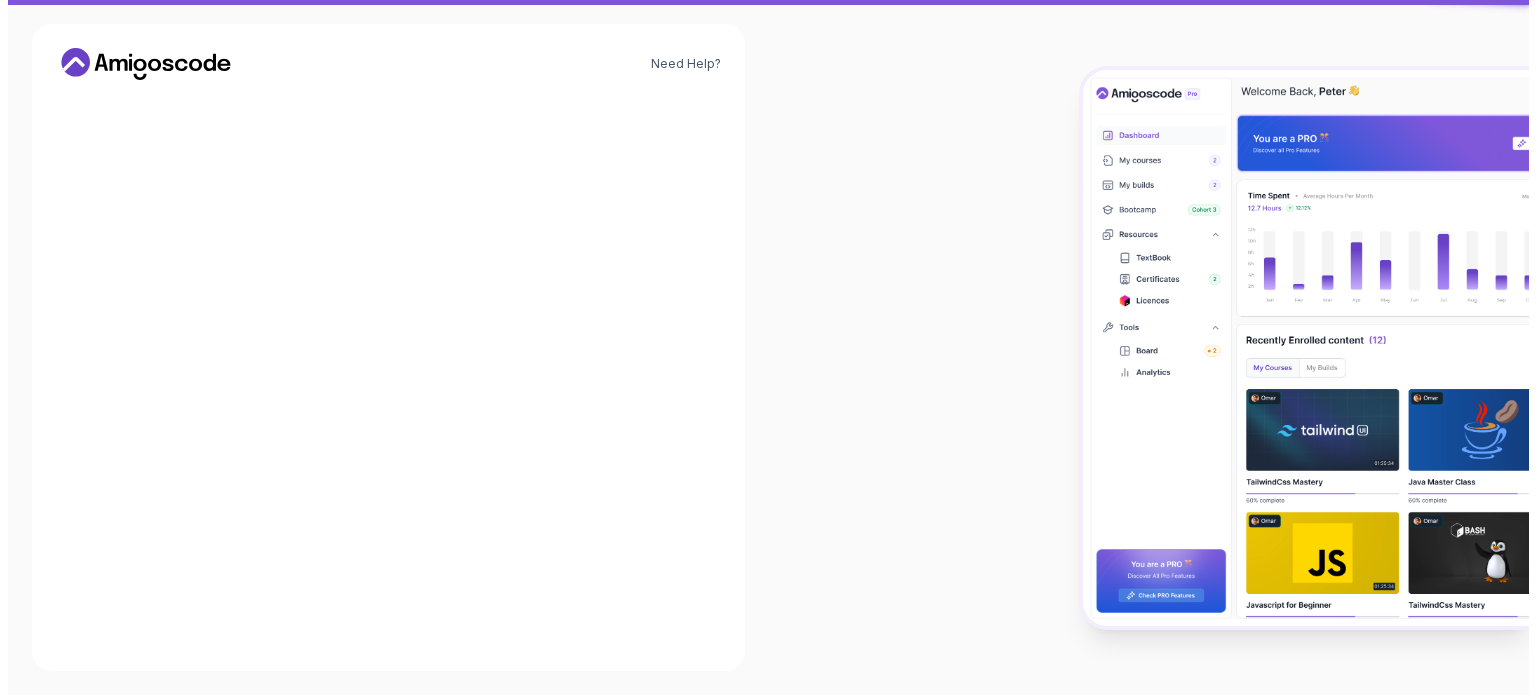 scroll, scrollTop: 0, scrollLeft: 0, axis: both 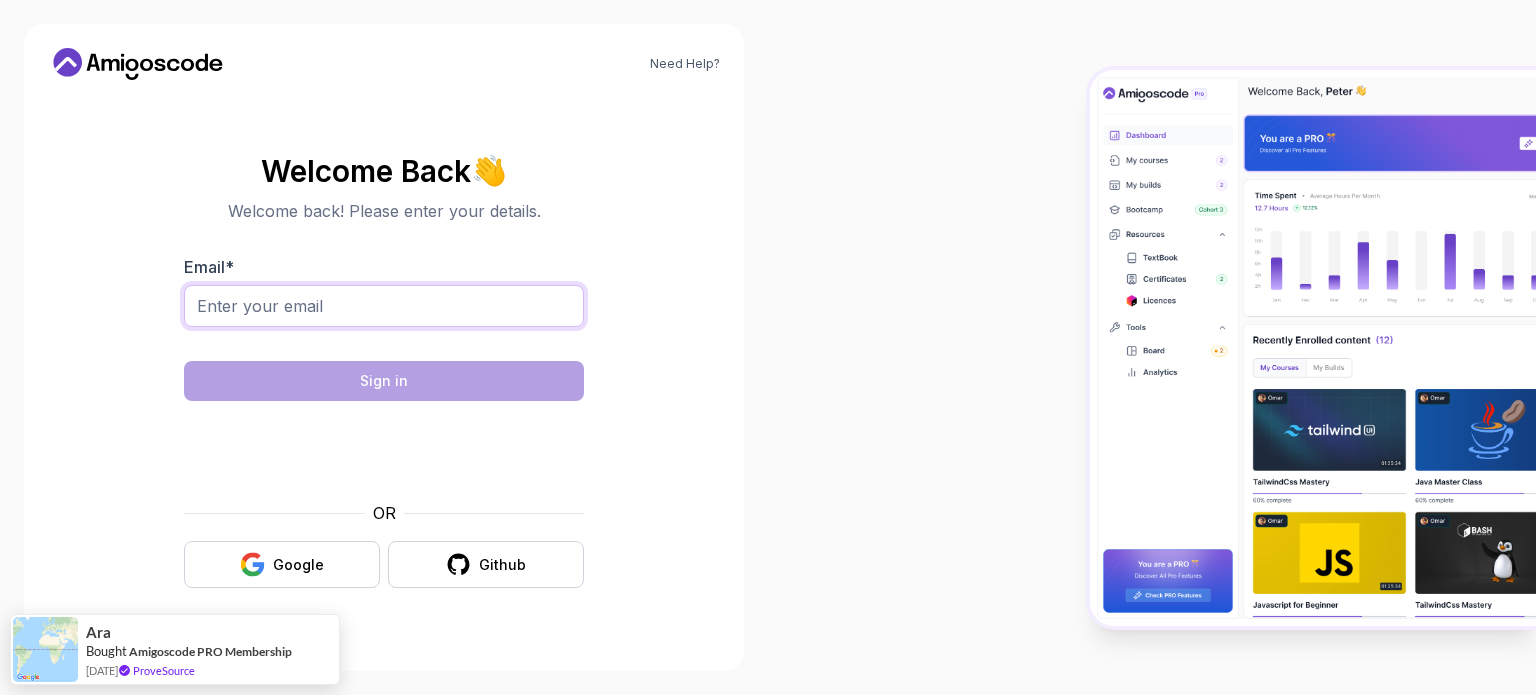click on "Email *" at bounding box center (384, 306) 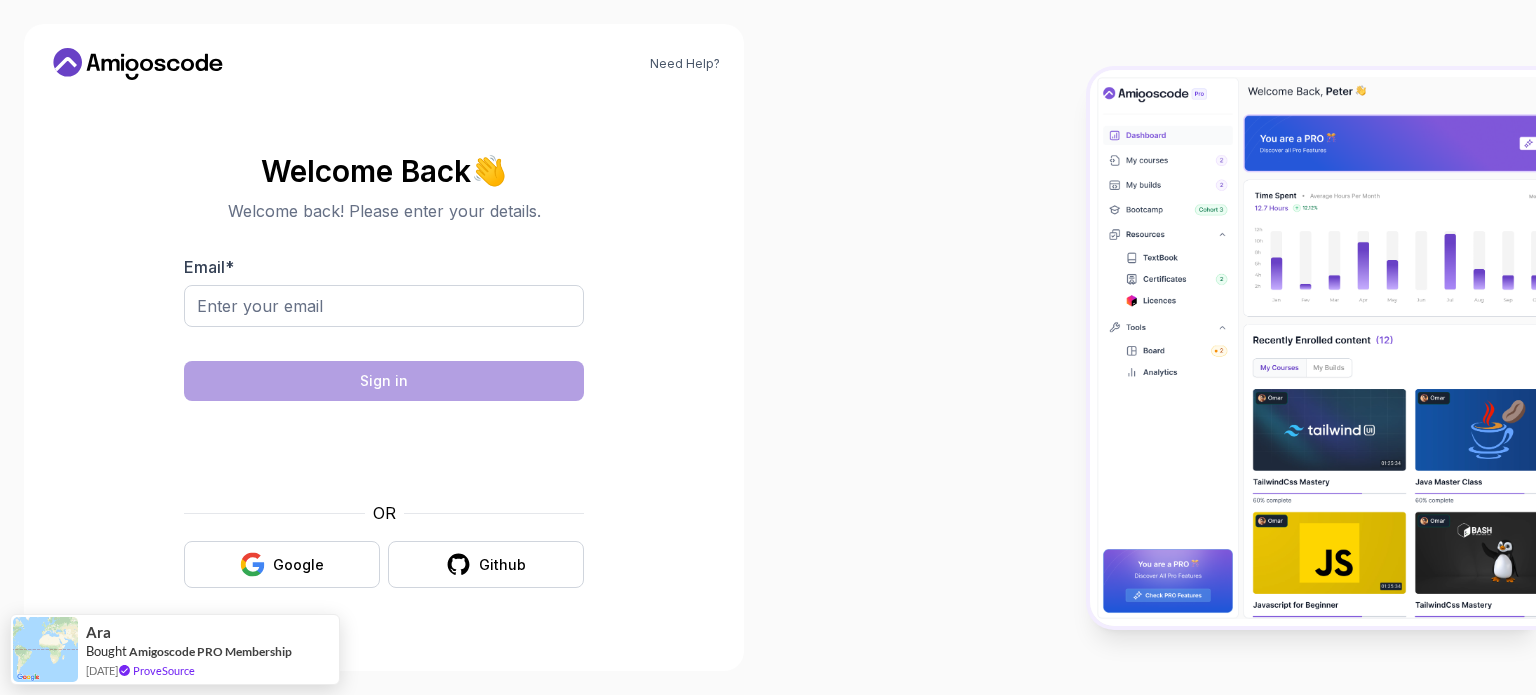 click on "Need Help? Welcome Back 👋 Welcome back! Please enter your details. Email * Sign in OR Google Github" at bounding box center (384, 347) 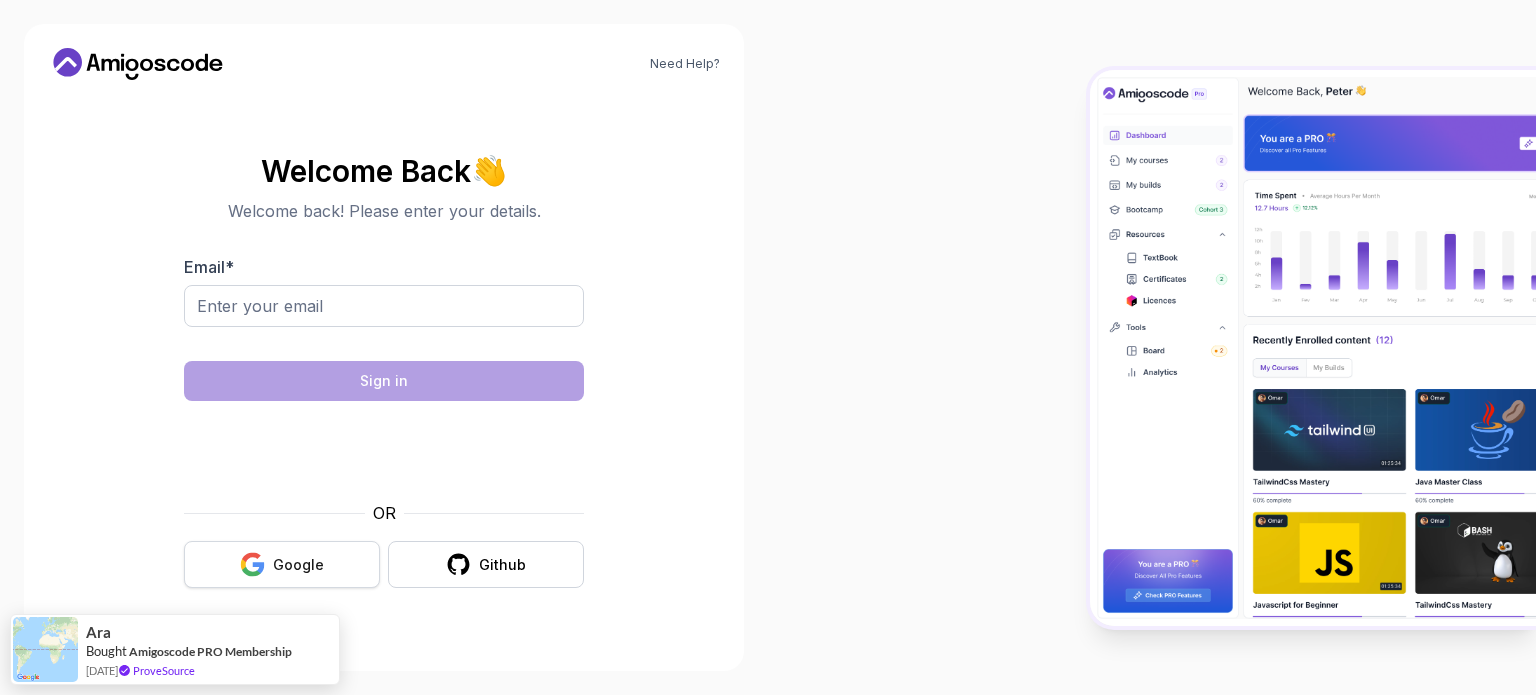 click 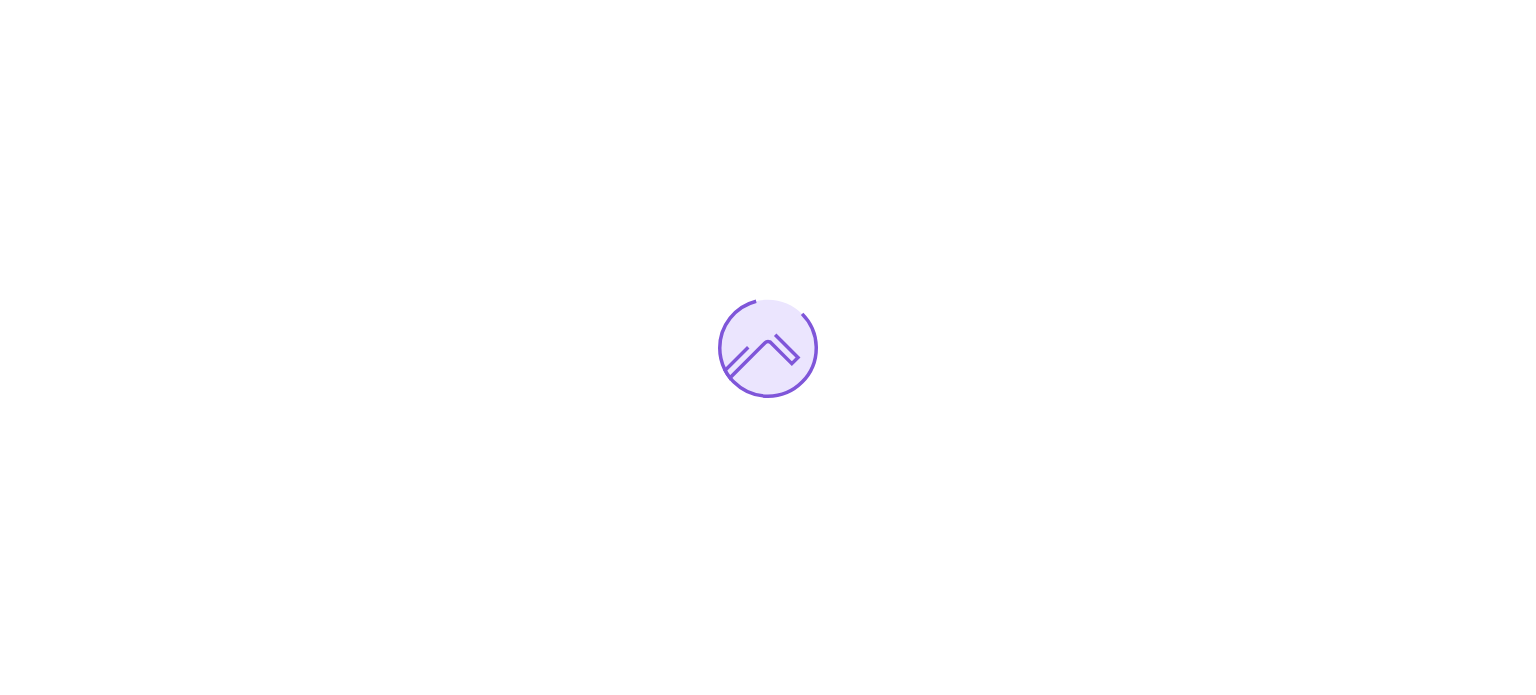 scroll, scrollTop: 0, scrollLeft: 0, axis: both 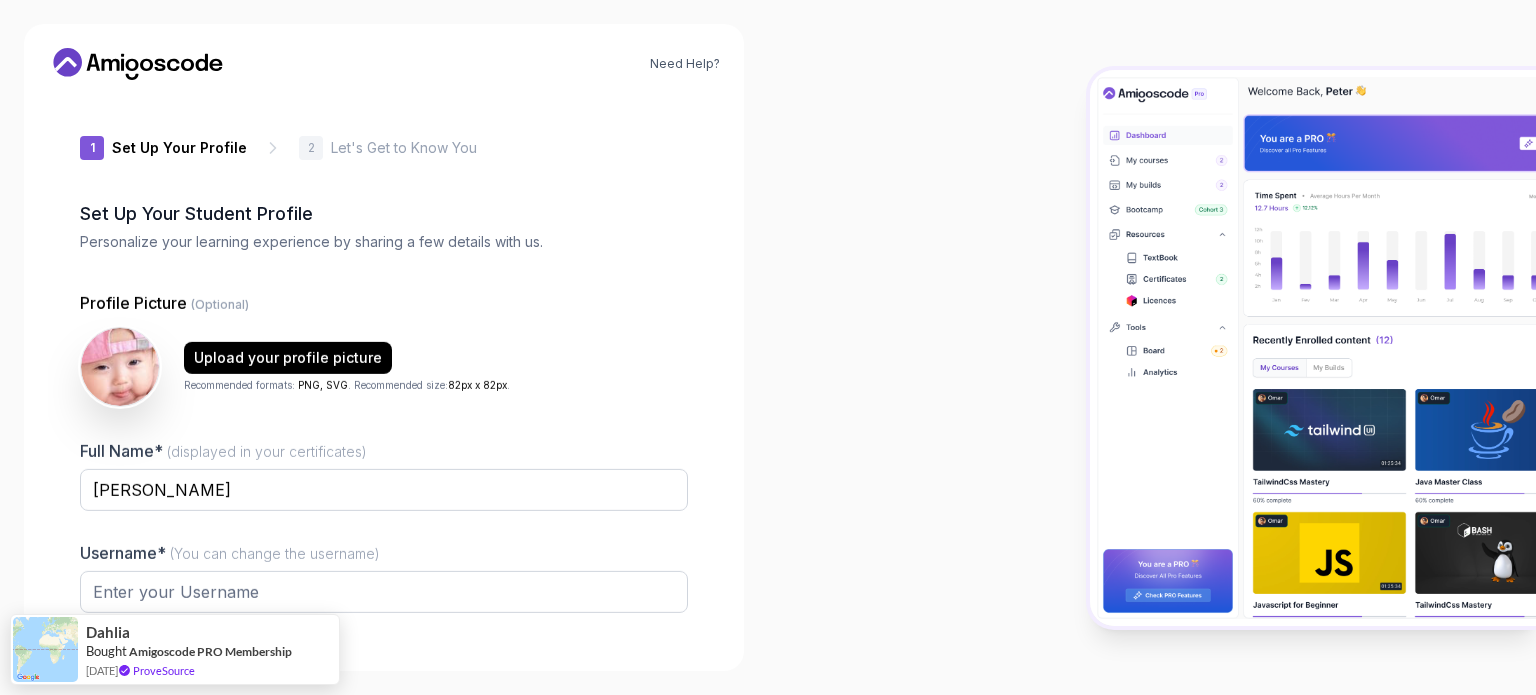 type on "silentcougar78747" 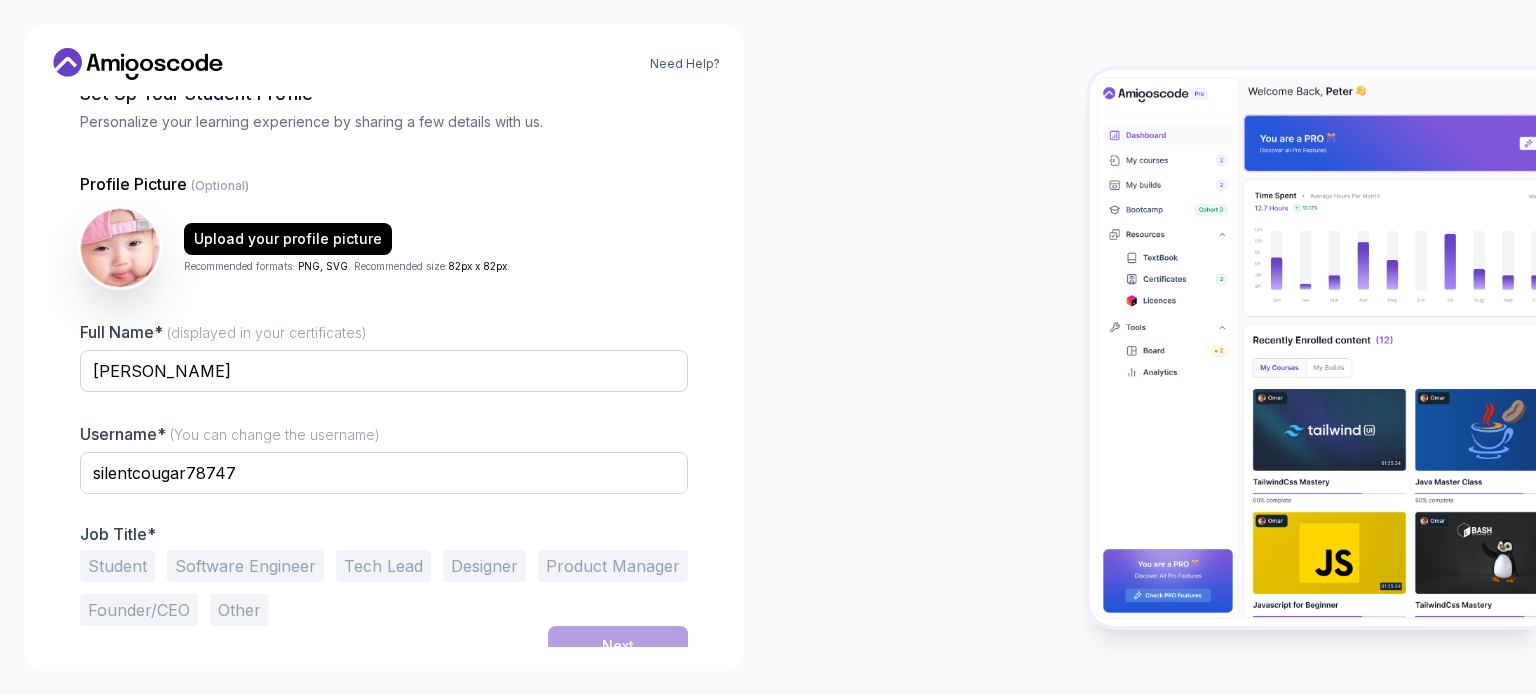 scroll, scrollTop: 138, scrollLeft: 0, axis: vertical 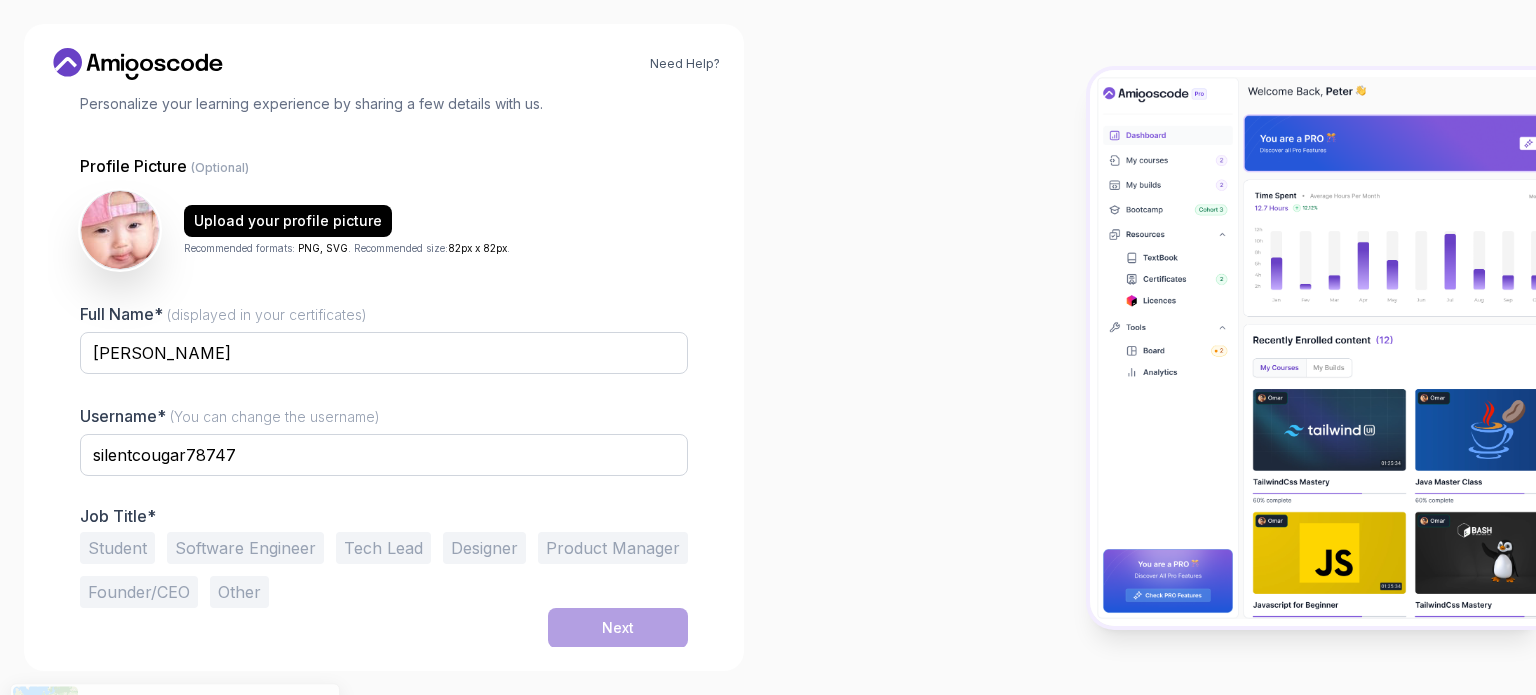 click on "Software Engineer" at bounding box center (245, 548) 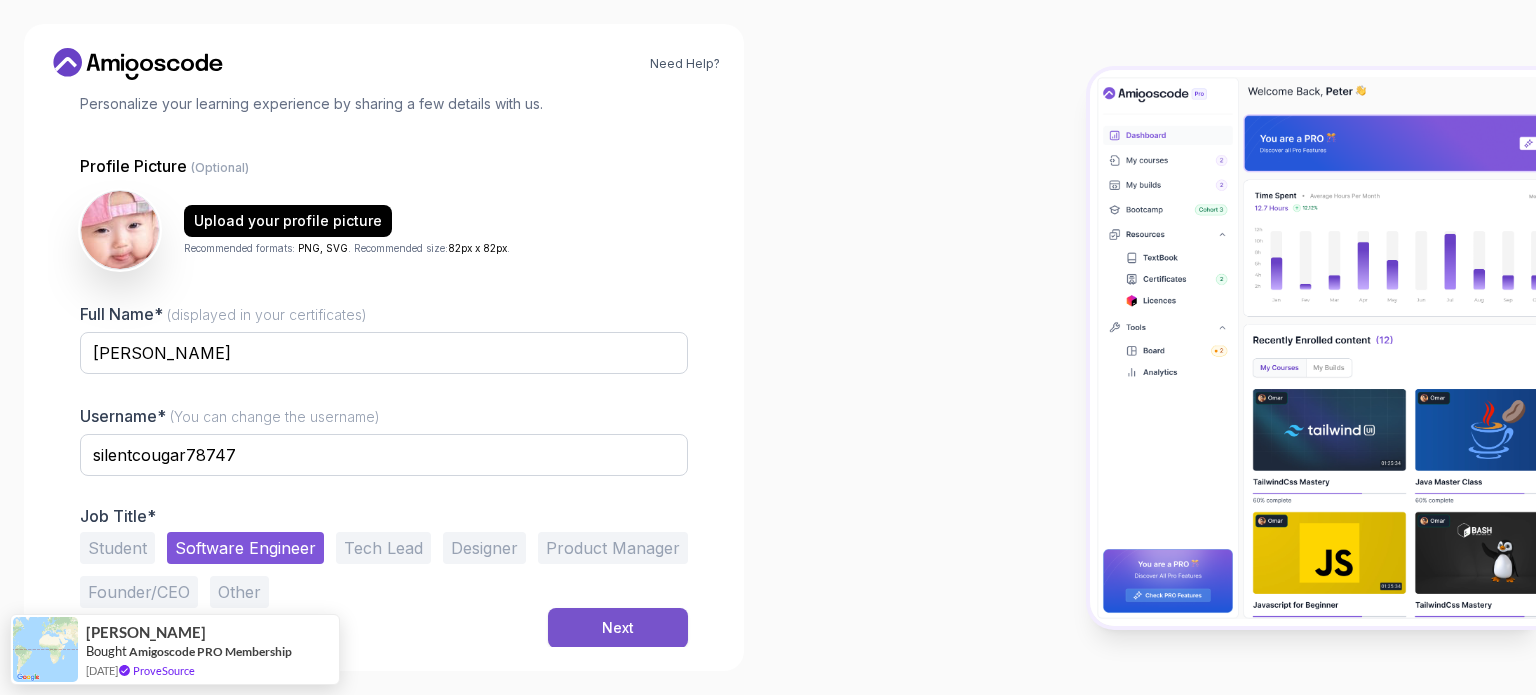 click on "Next" at bounding box center (618, 628) 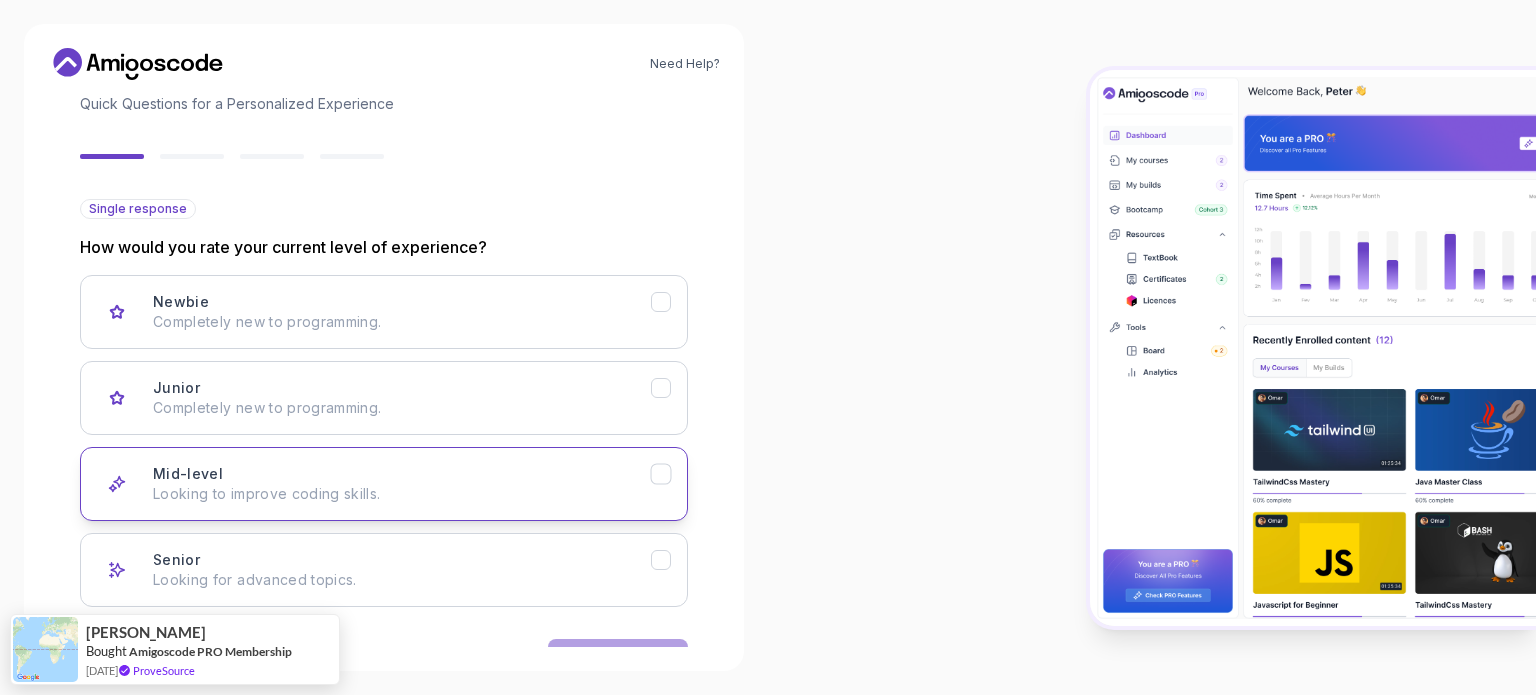 click on "Mid-level Looking to improve coding skills." at bounding box center (402, 484) 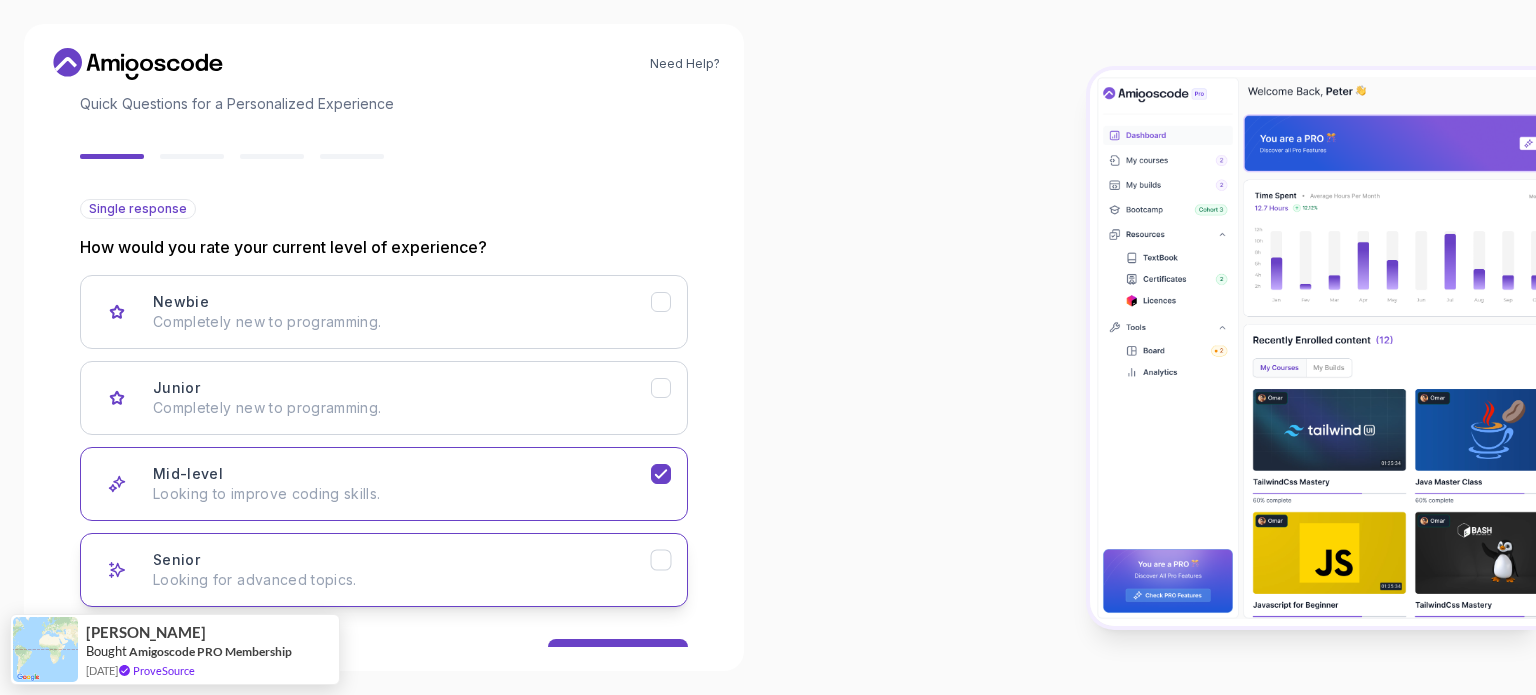 click on "Senior Looking for advanced topics." at bounding box center (402, 570) 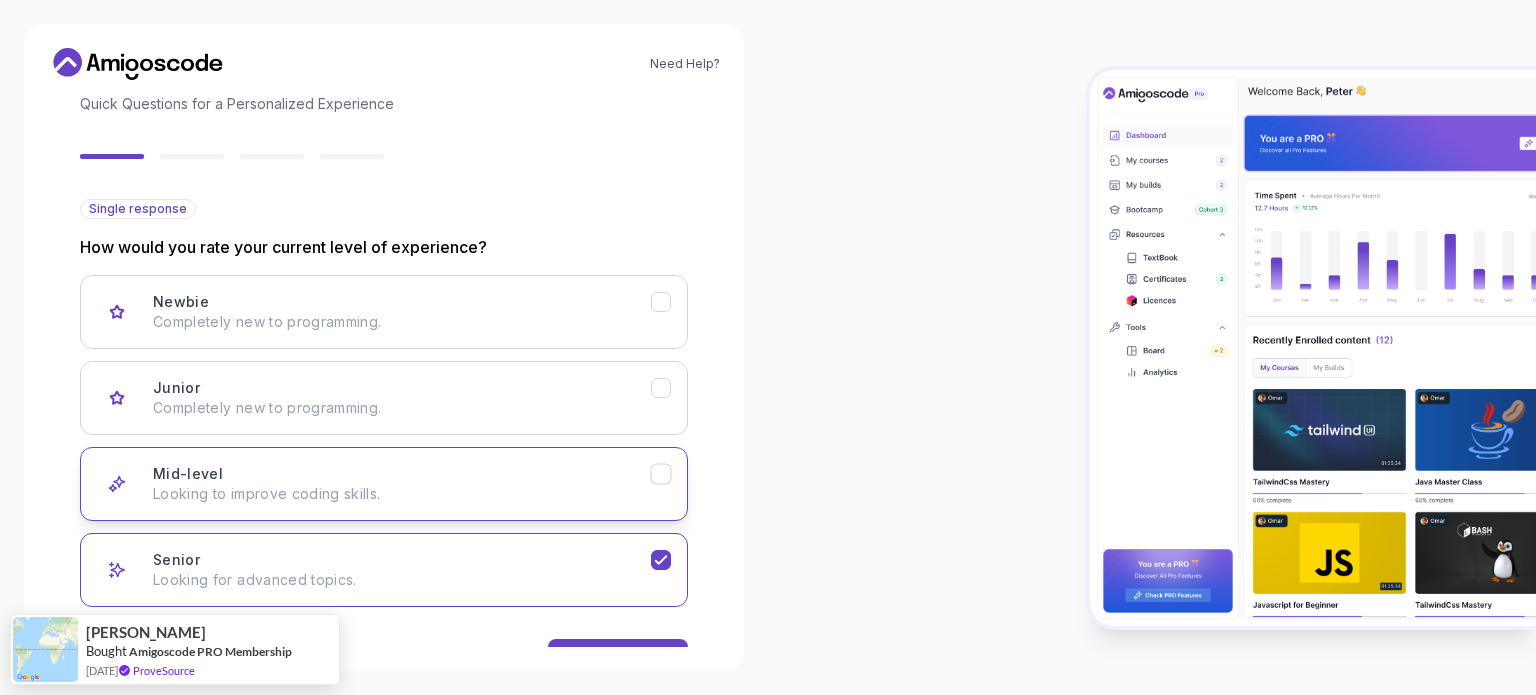 click on "Mid-level Looking to improve coding skills." at bounding box center (402, 484) 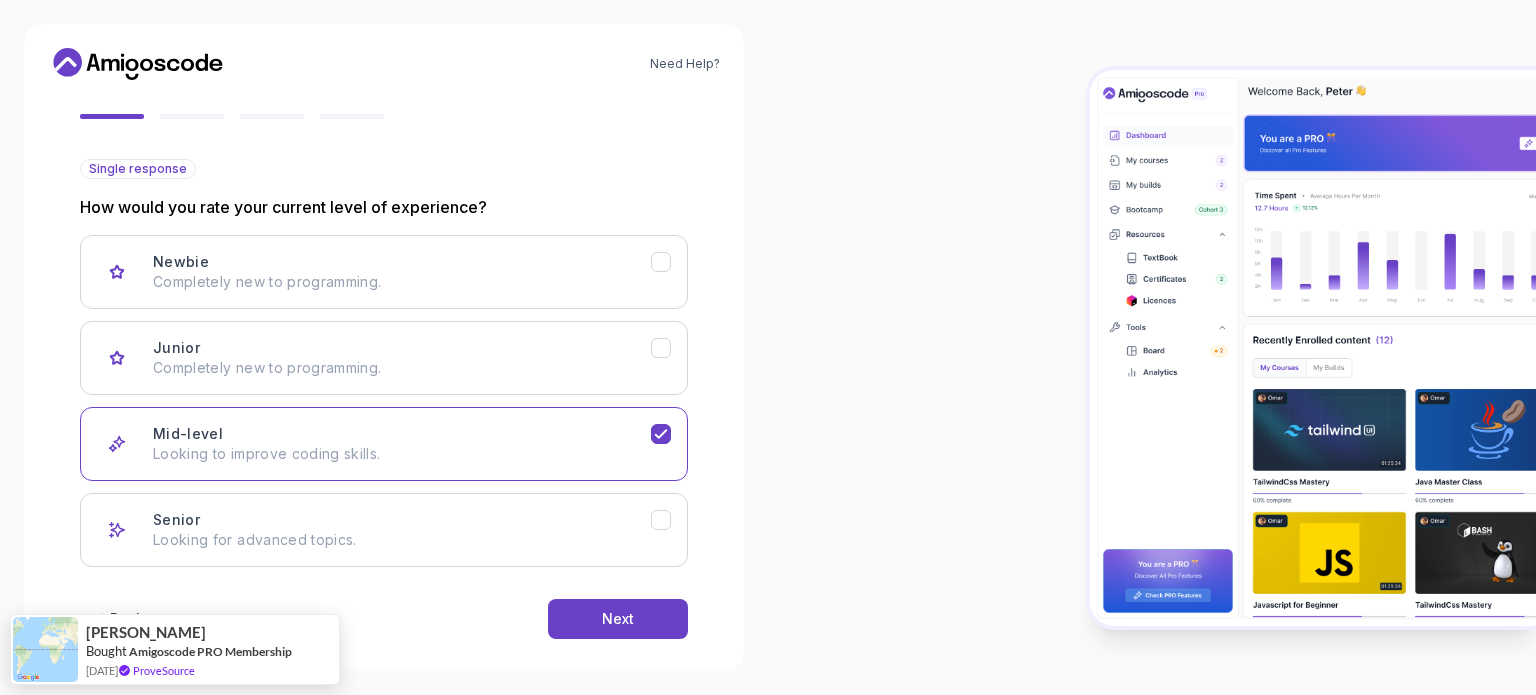 scroll, scrollTop: 200, scrollLeft: 0, axis: vertical 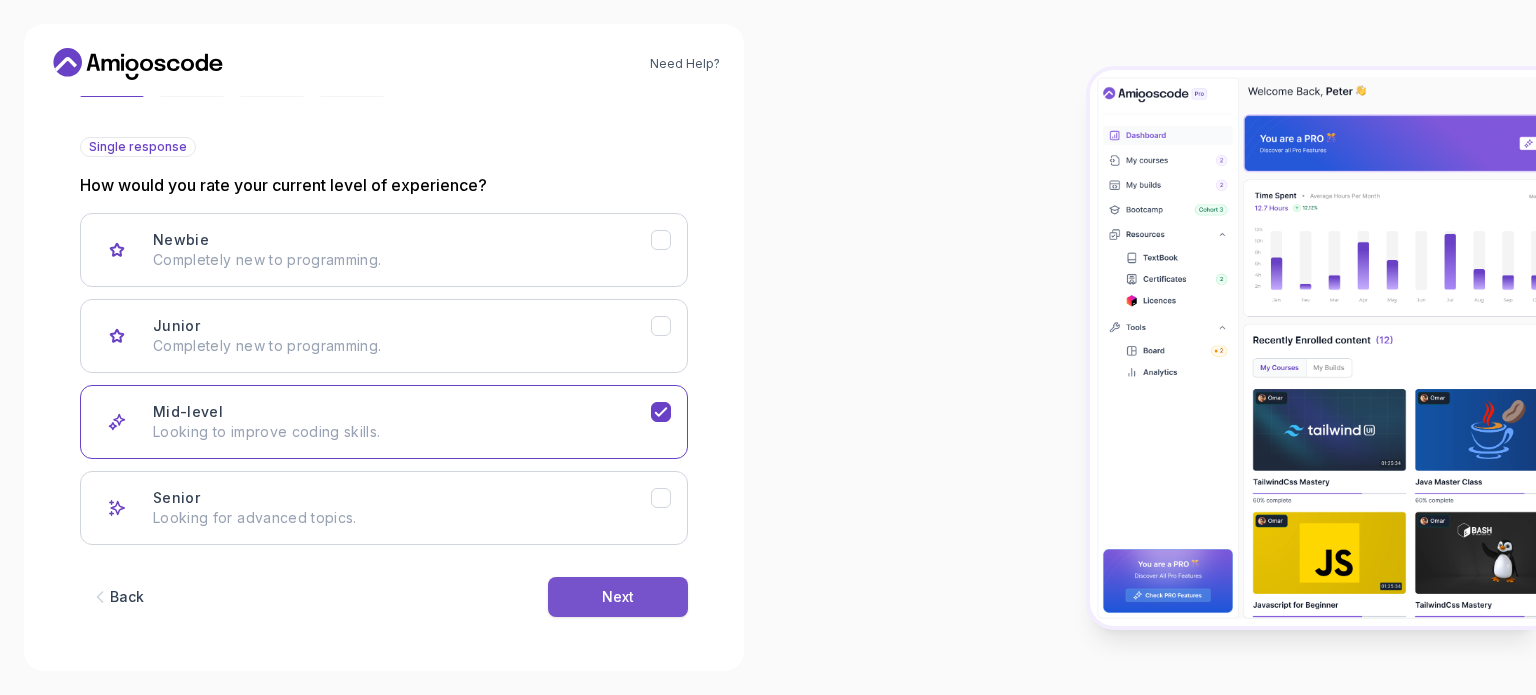 click on "Next" at bounding box center [618, 597] 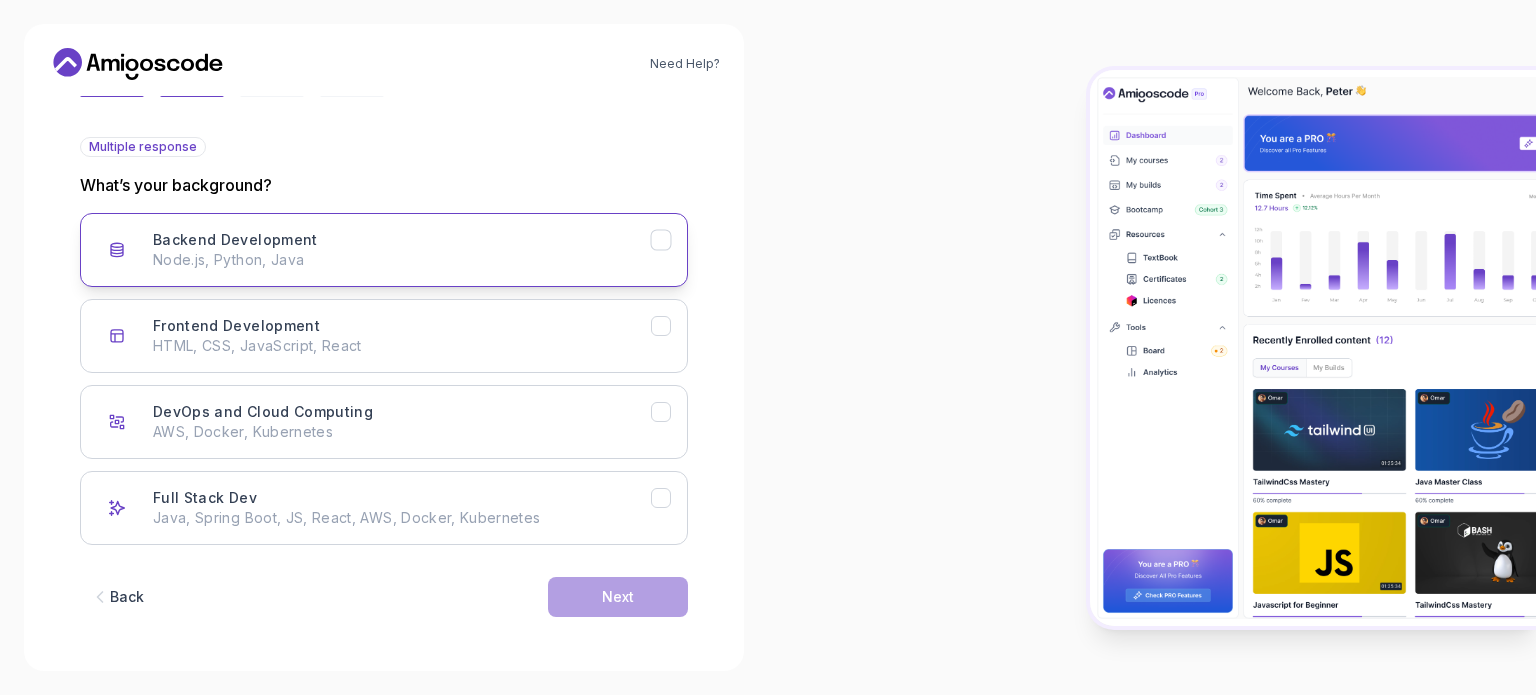 click on "Backend Development" at bounding box center (235, 240) 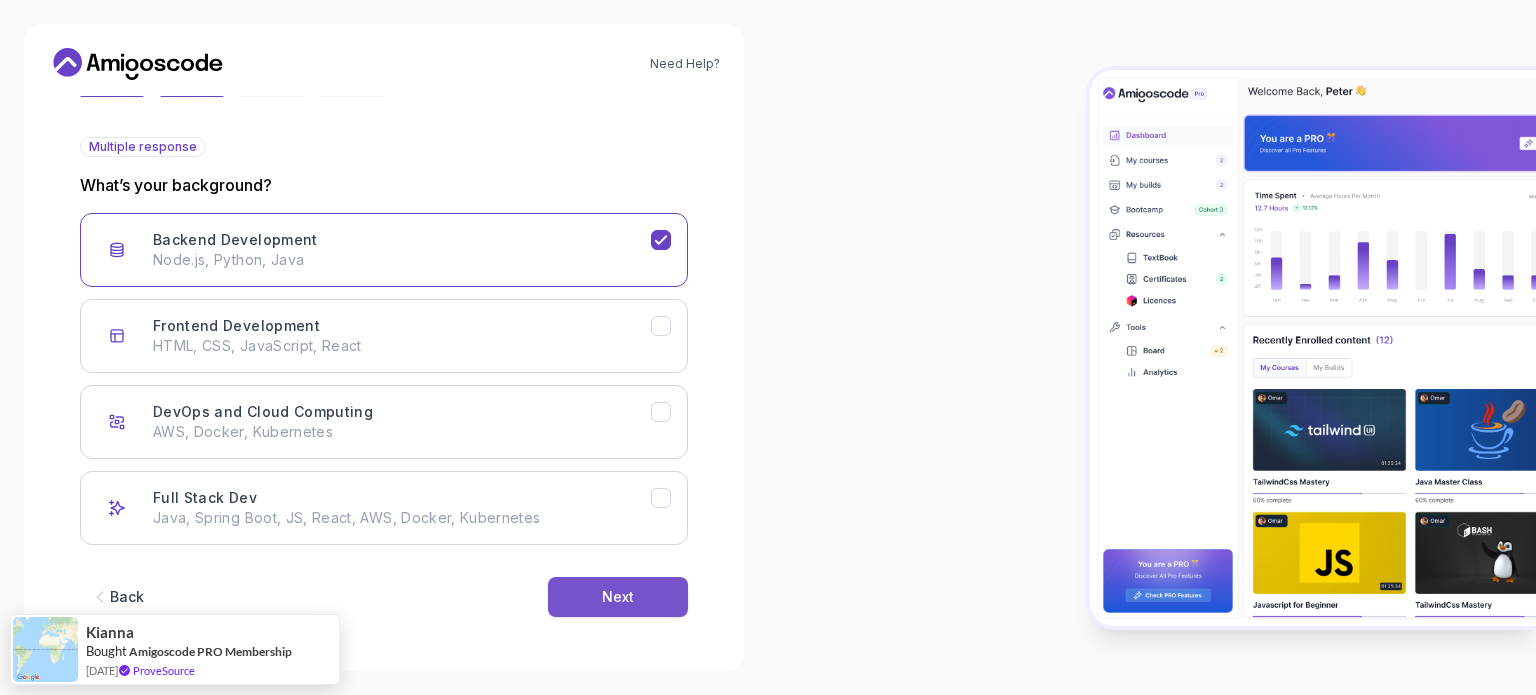 click on "Next" at bounding box center [618, 597] 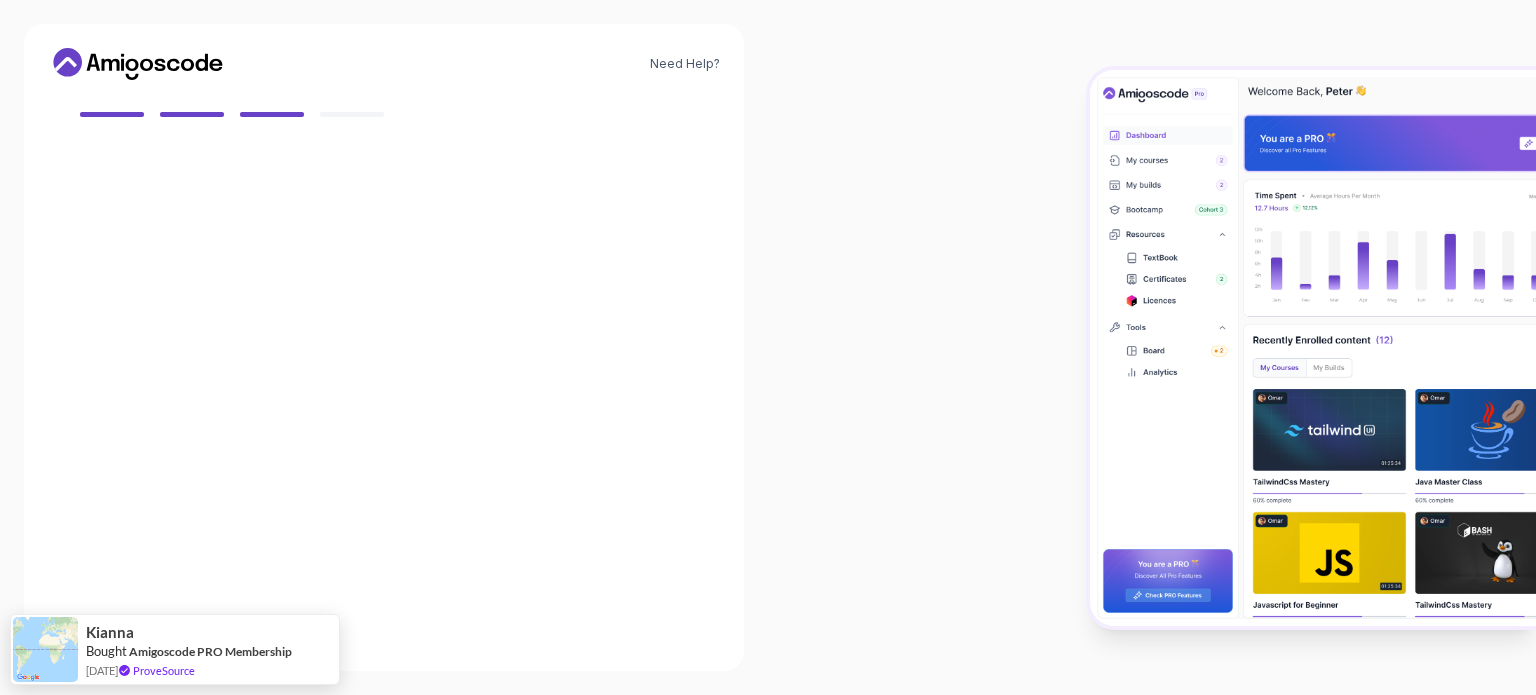 scroll, scrollTop: 177, scrollLeft: 0, axis: vertical 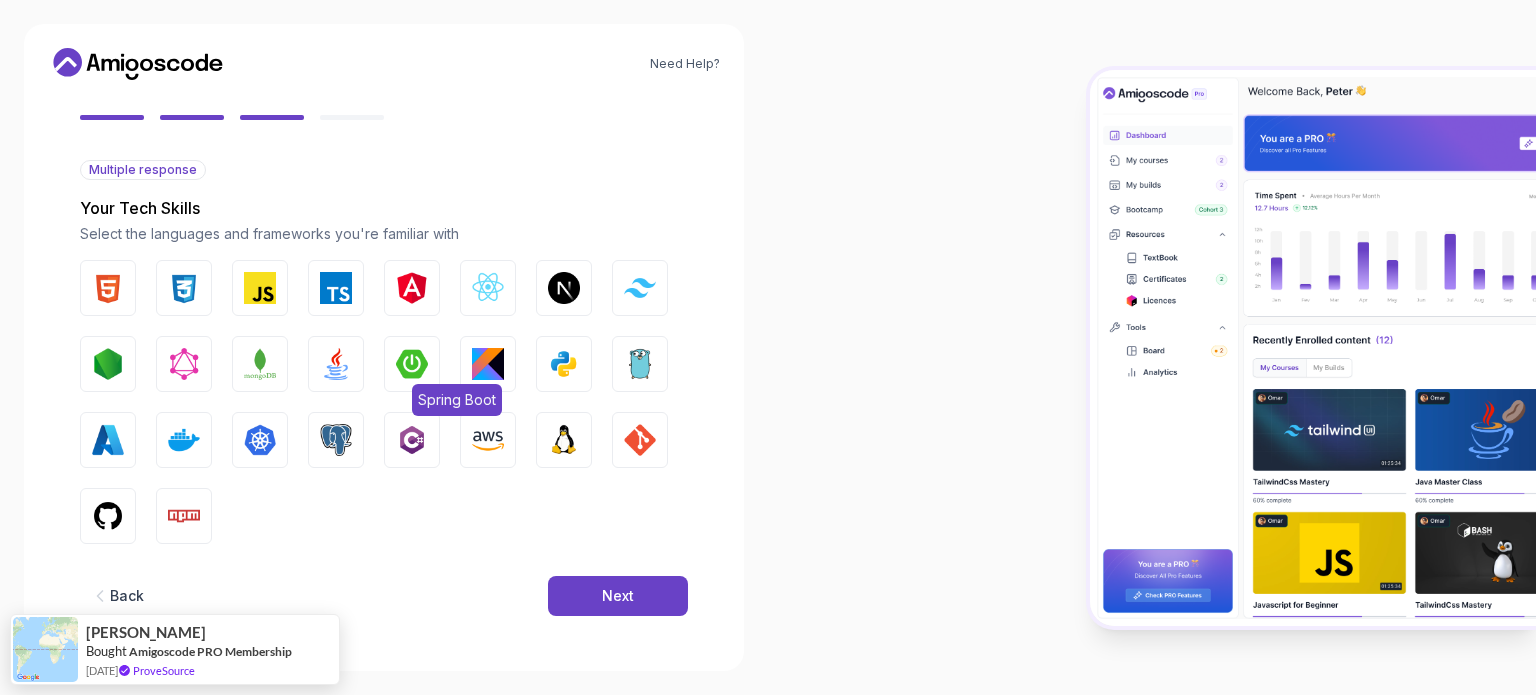 click at bounding box center (412, 364) 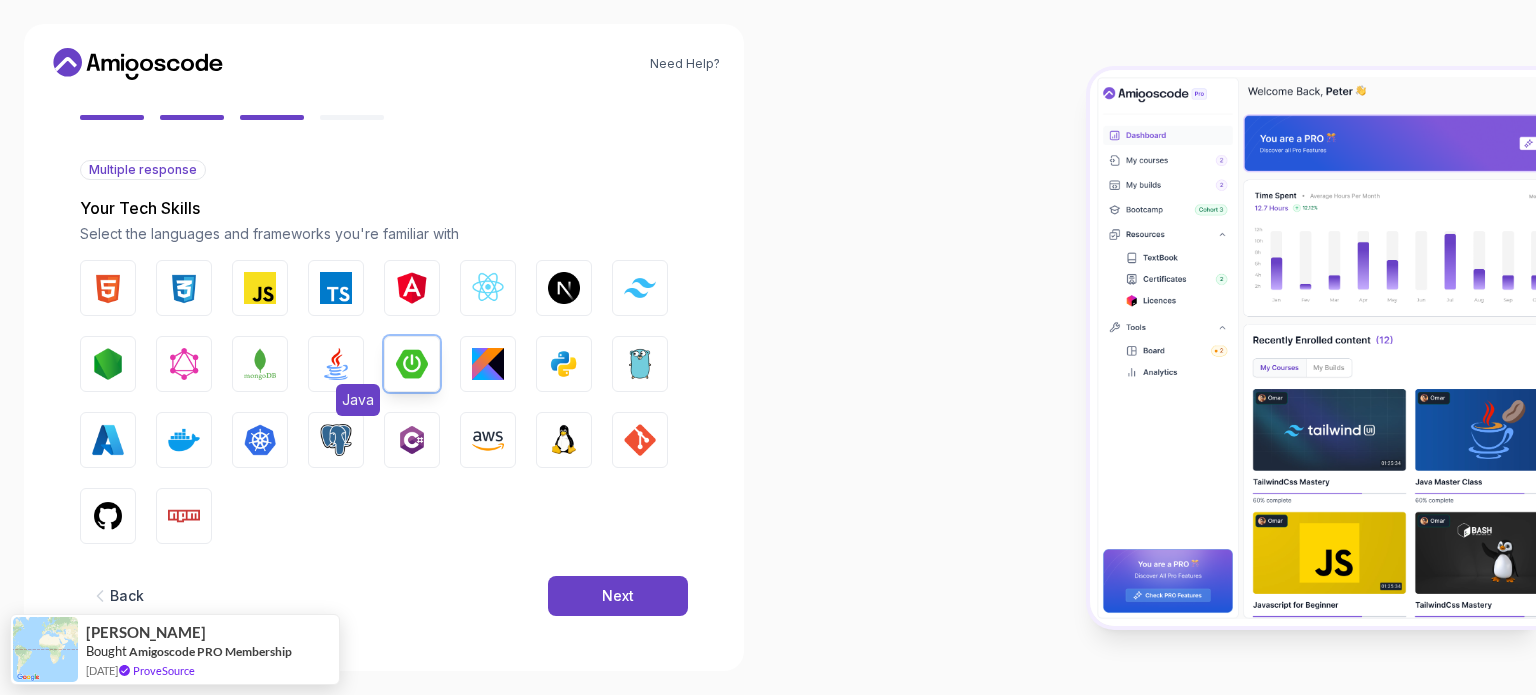 click at bounding box center (336, 364) 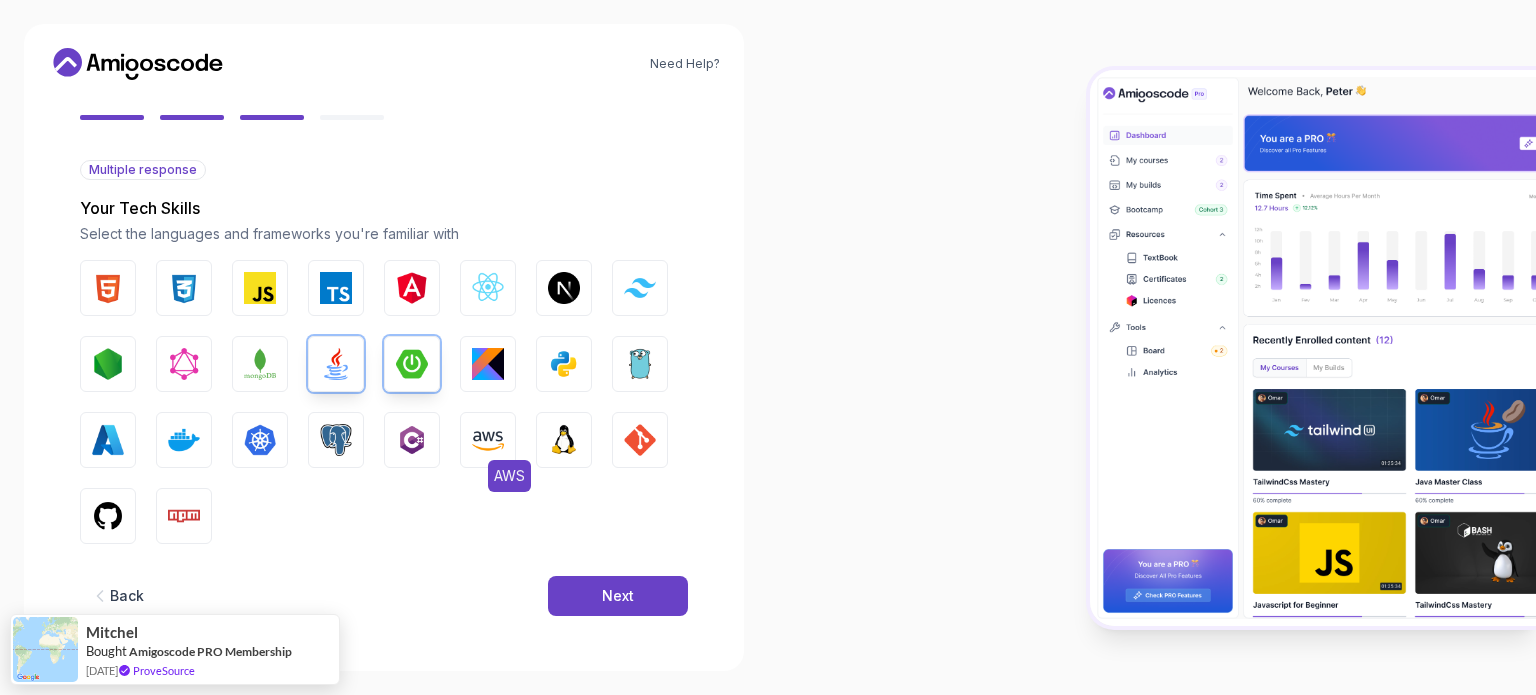 click at bounding box center (488, 440) 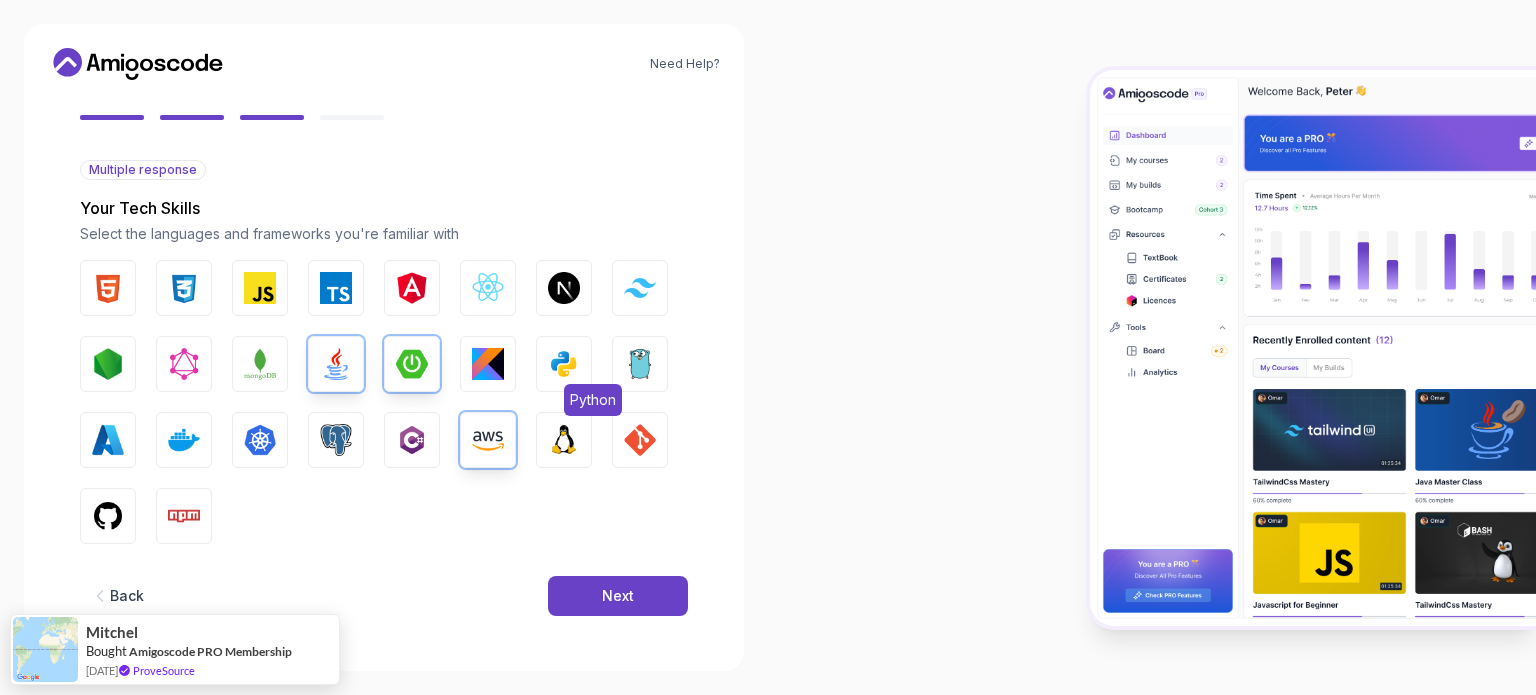 click at bounding box center [564, 364] 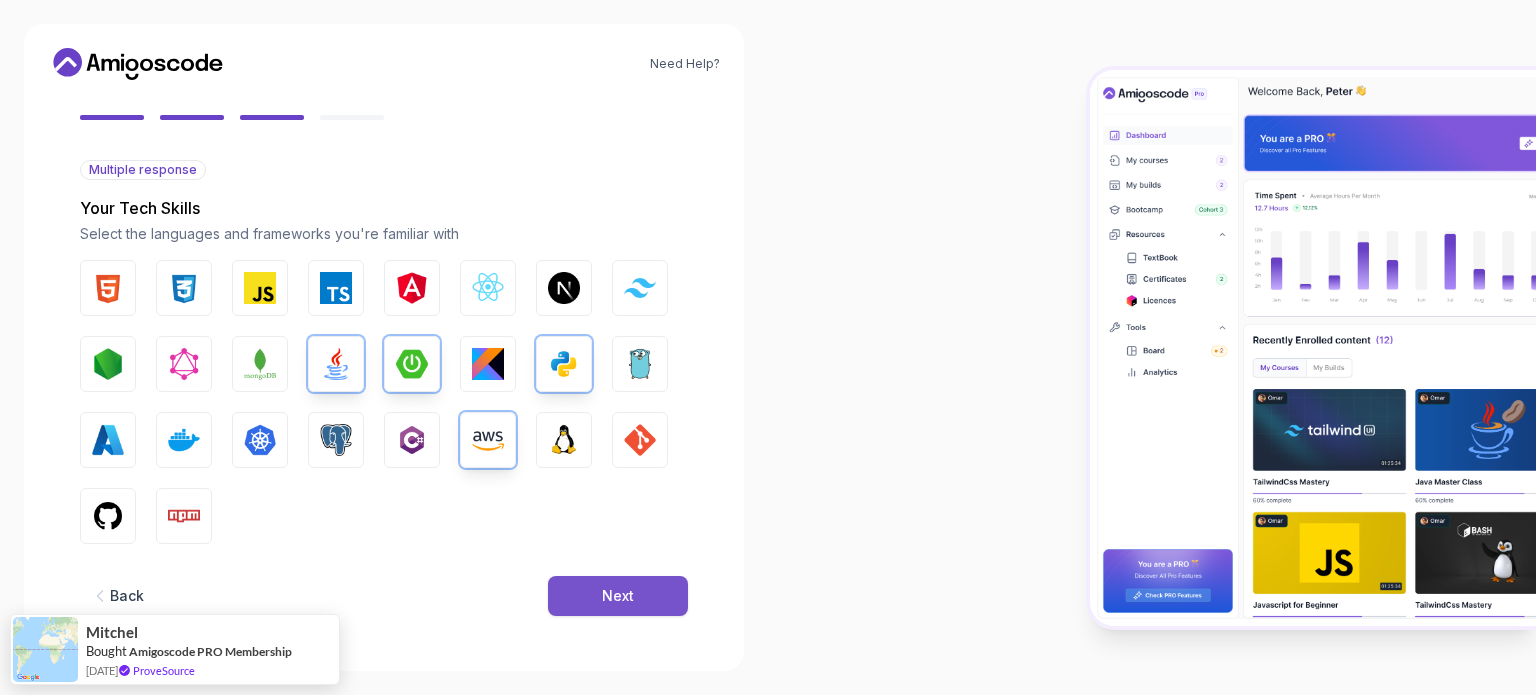 click on "Next" at bounding box center [618, 596] 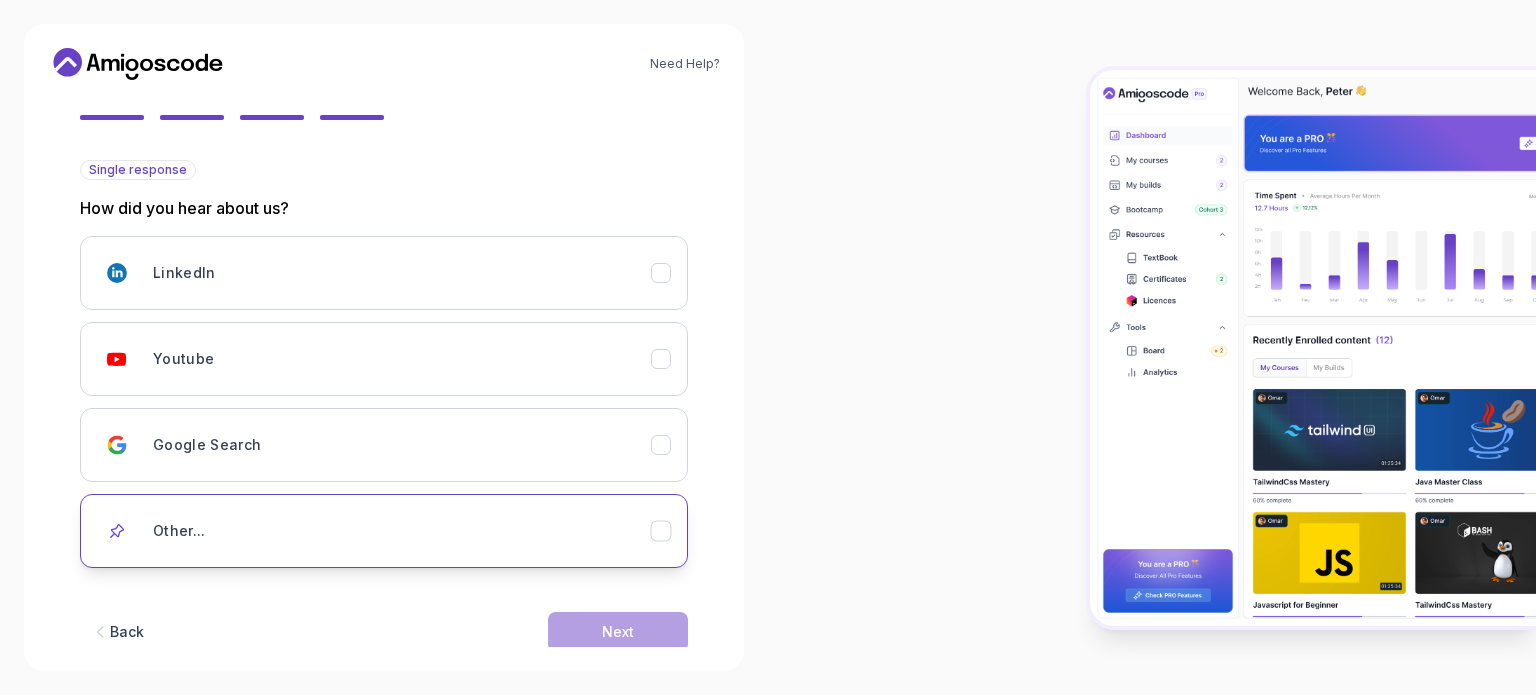 click on "Other..." at bounding box center (402, 531) 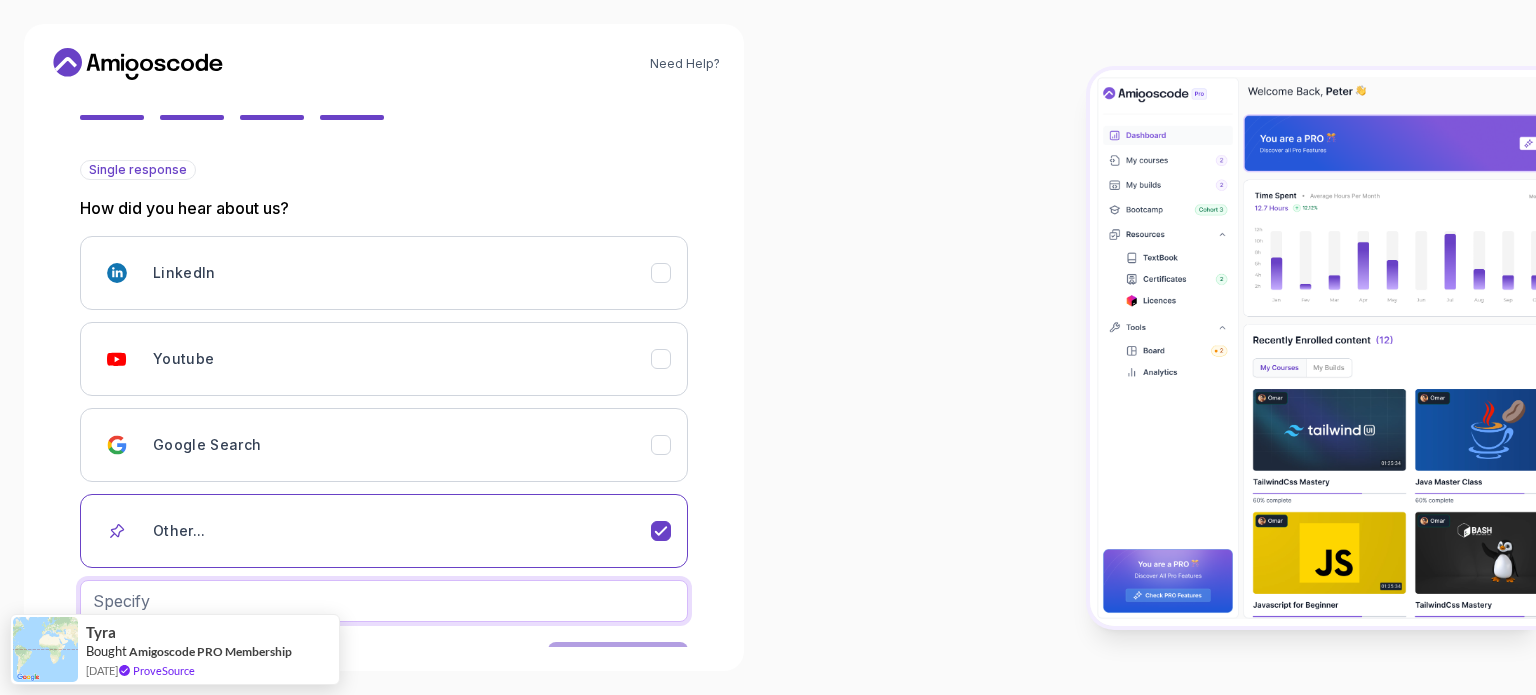 click at bounding box center [384, 601] 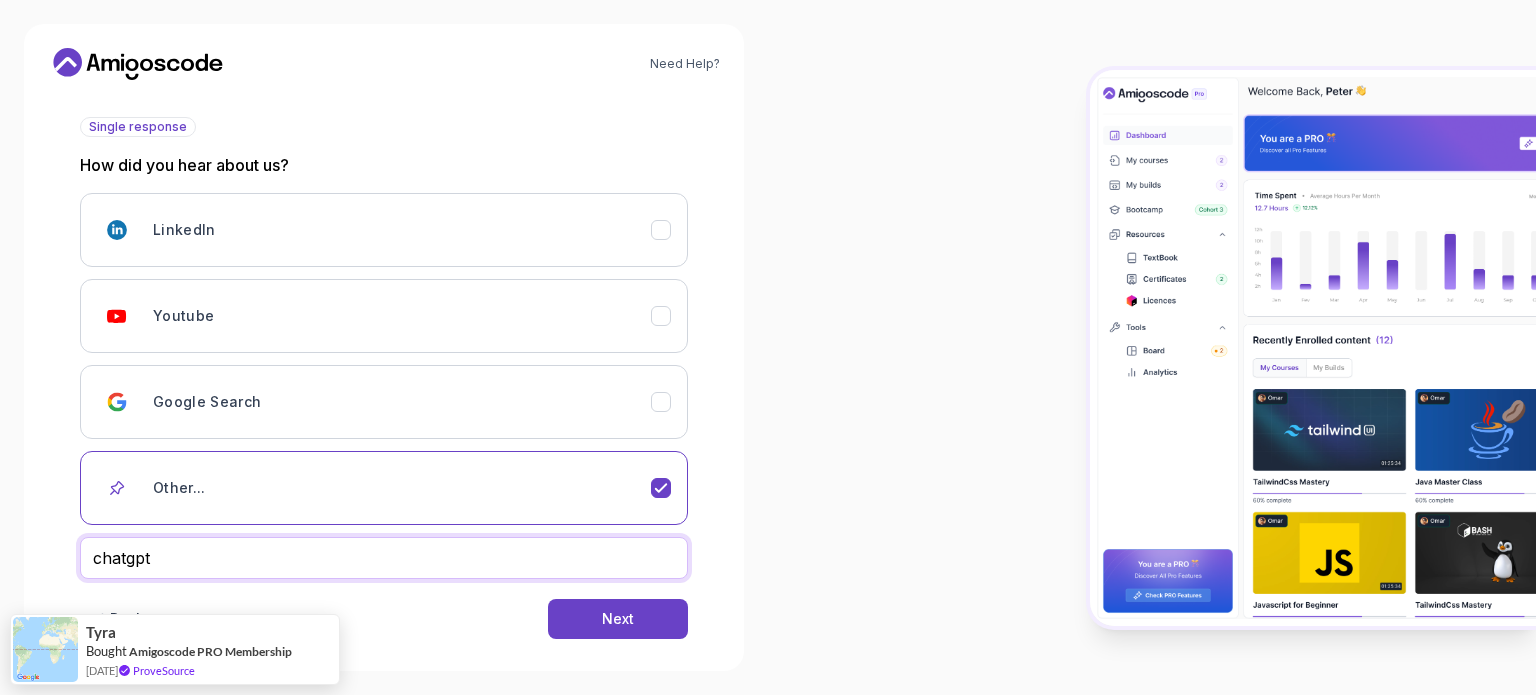 scroll, scrollTop: 242, scrollLeft: 0, axis: vertical 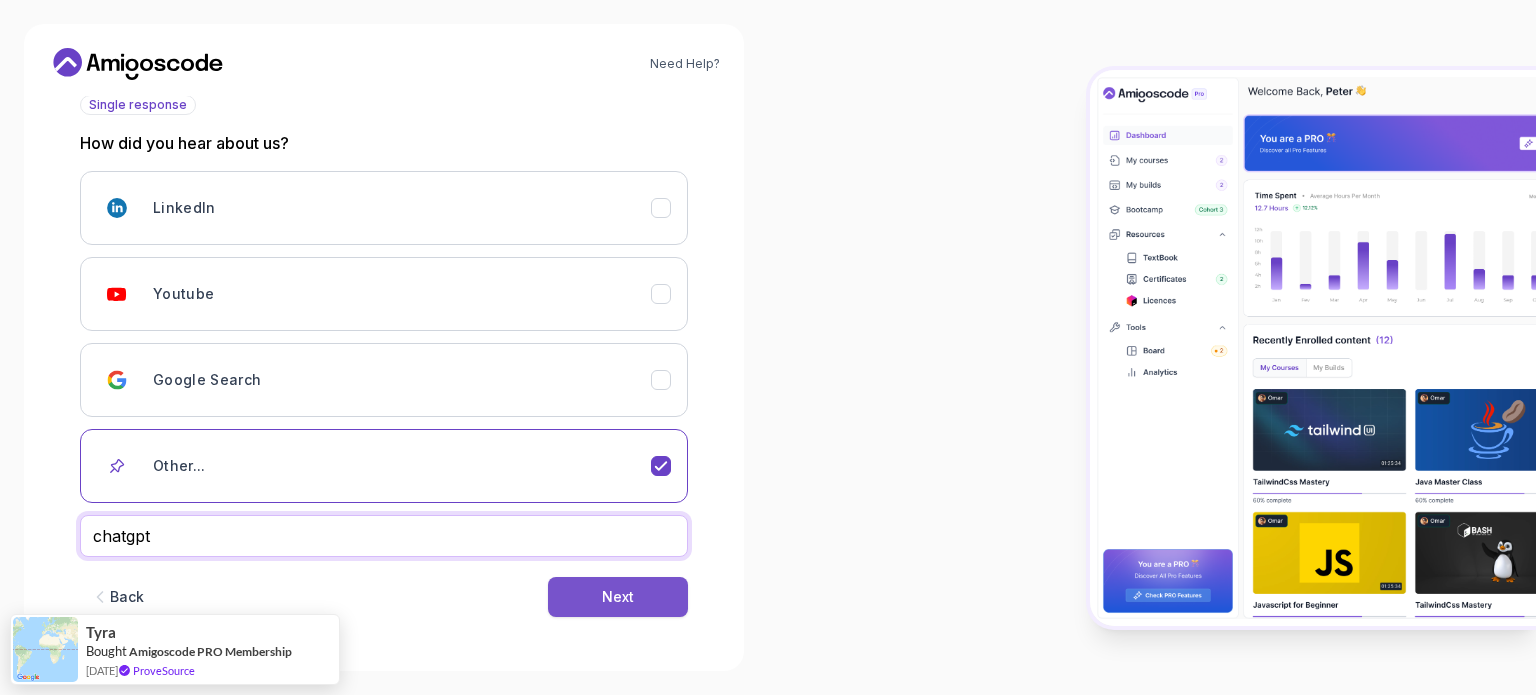 type on "chatgpt" 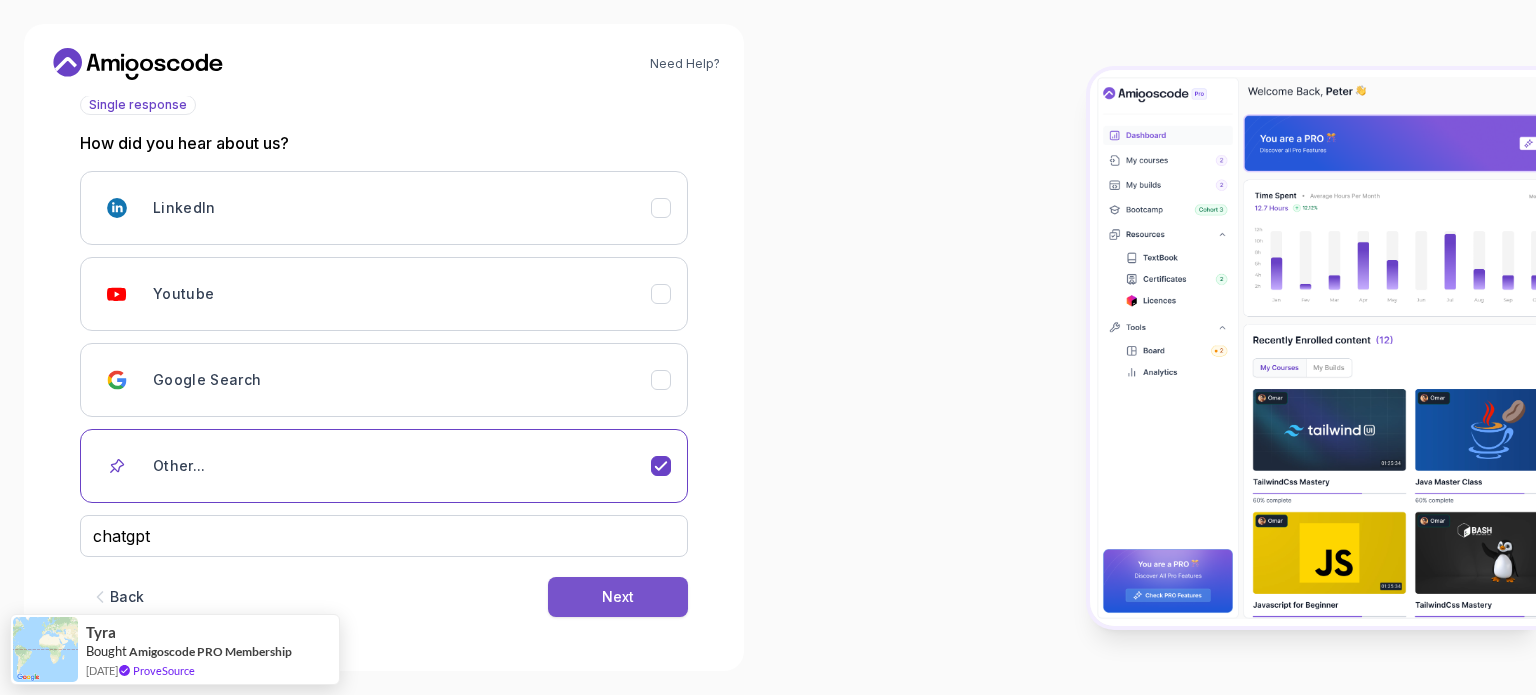 click on "Next" at bounding box center (618, 597) 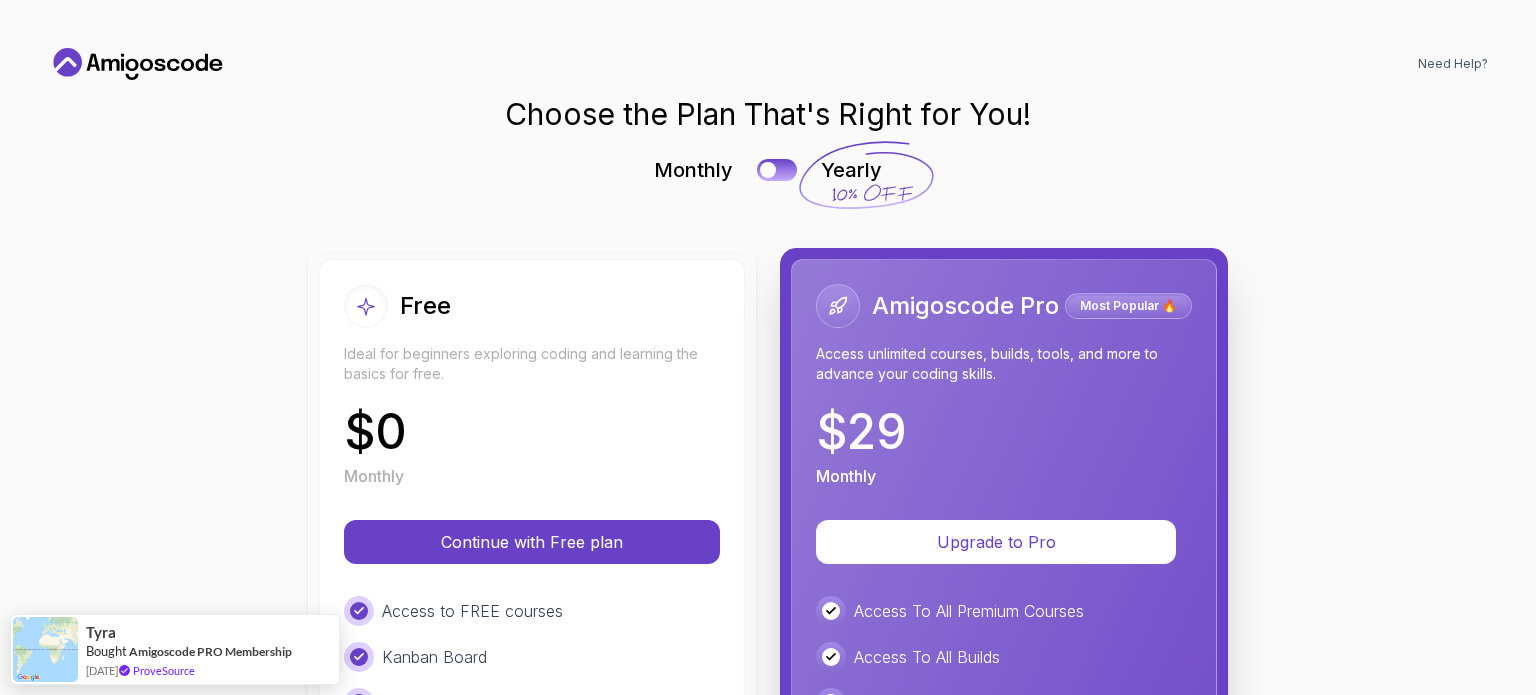 scroll, scrollTop: 0, scrollLeft: 0, axis: both 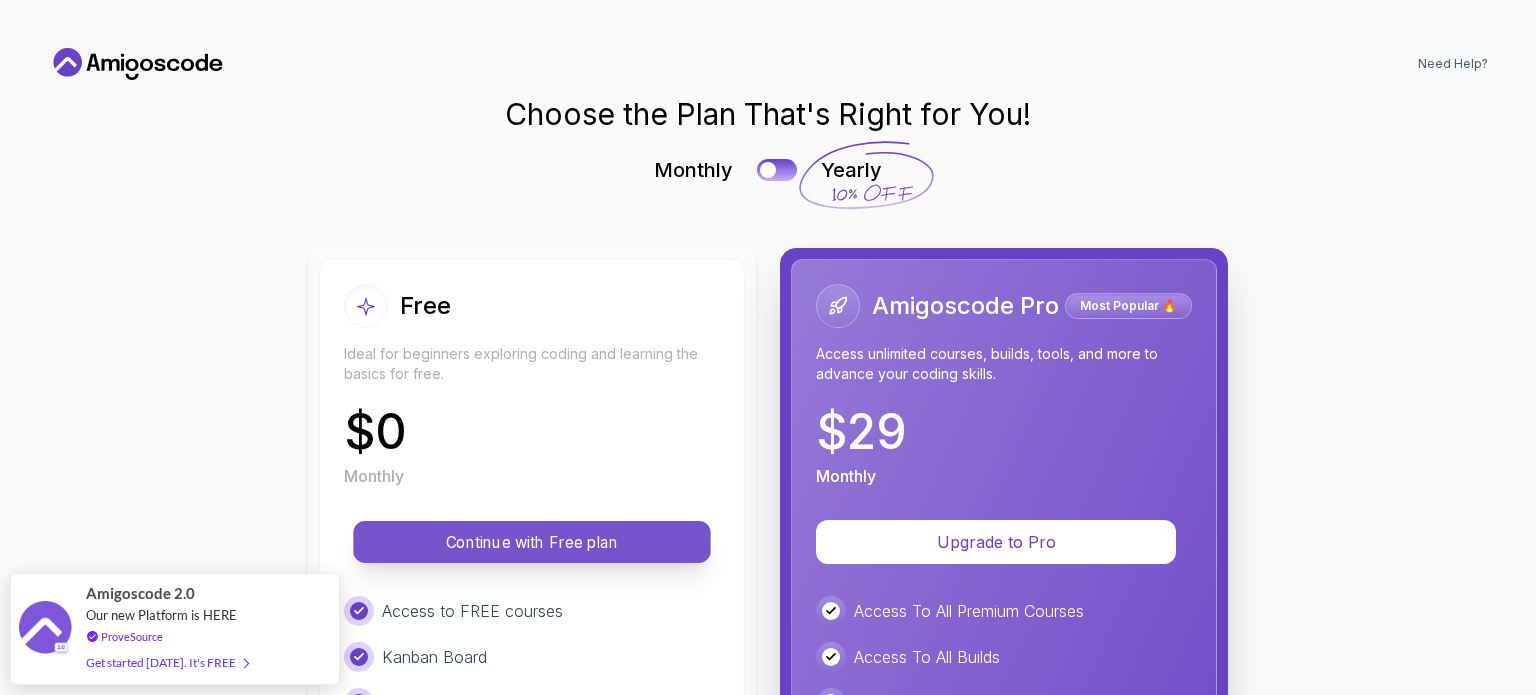 click on "Continue with Free plan" at bounding box center [532, 542] 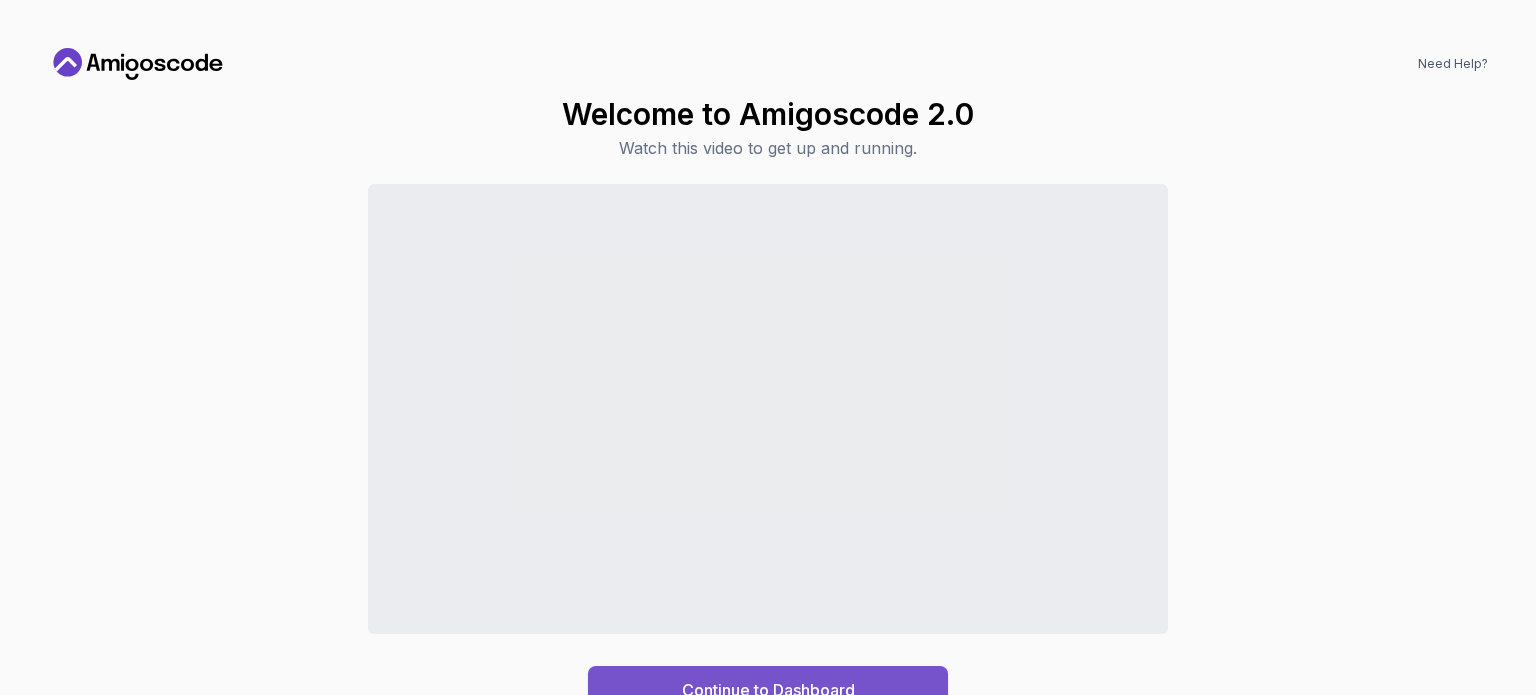 click on "Continue to Dashboard" at bounding box center [768, 690] 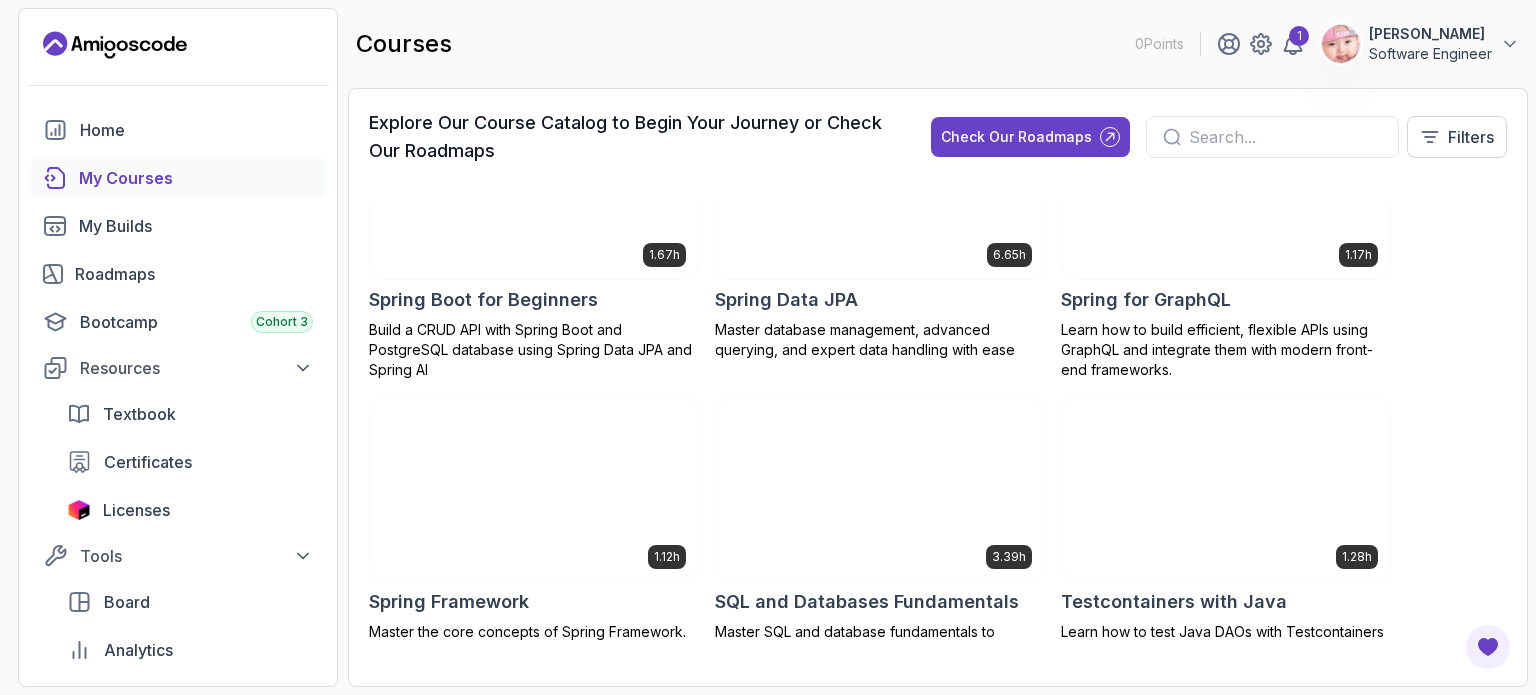 scroll, scrollTop: 4050, scrollLeft: 0, axis: vertical 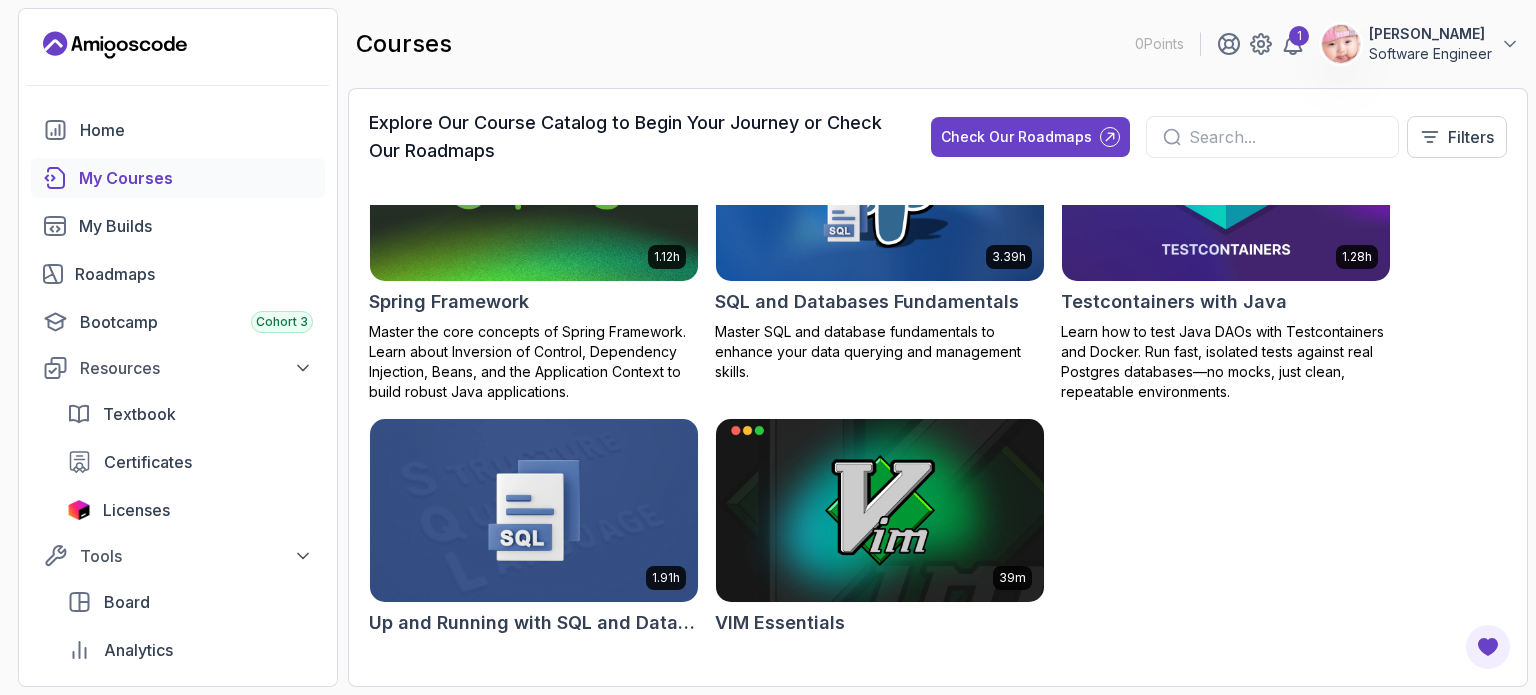 click 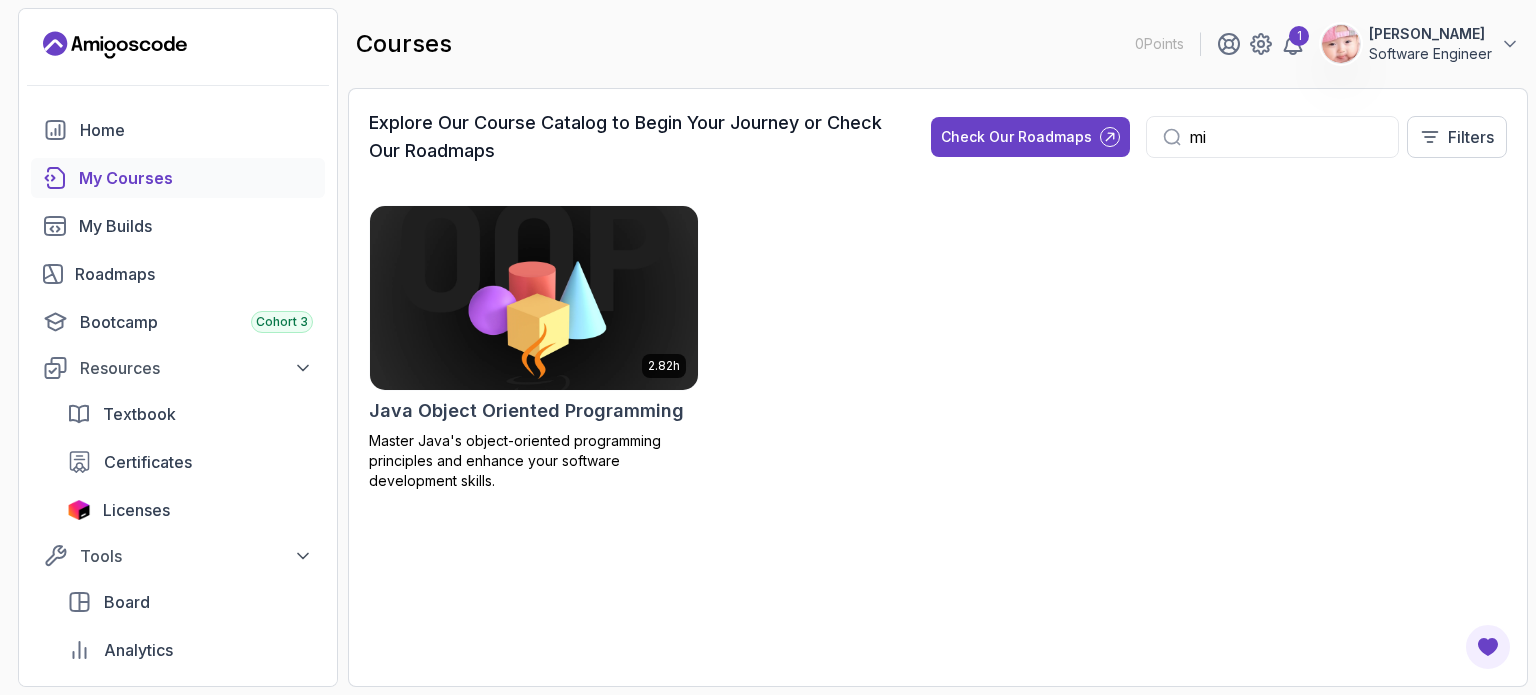 scroll, scrollTop: 0, scrollLeft: 0, axis: both 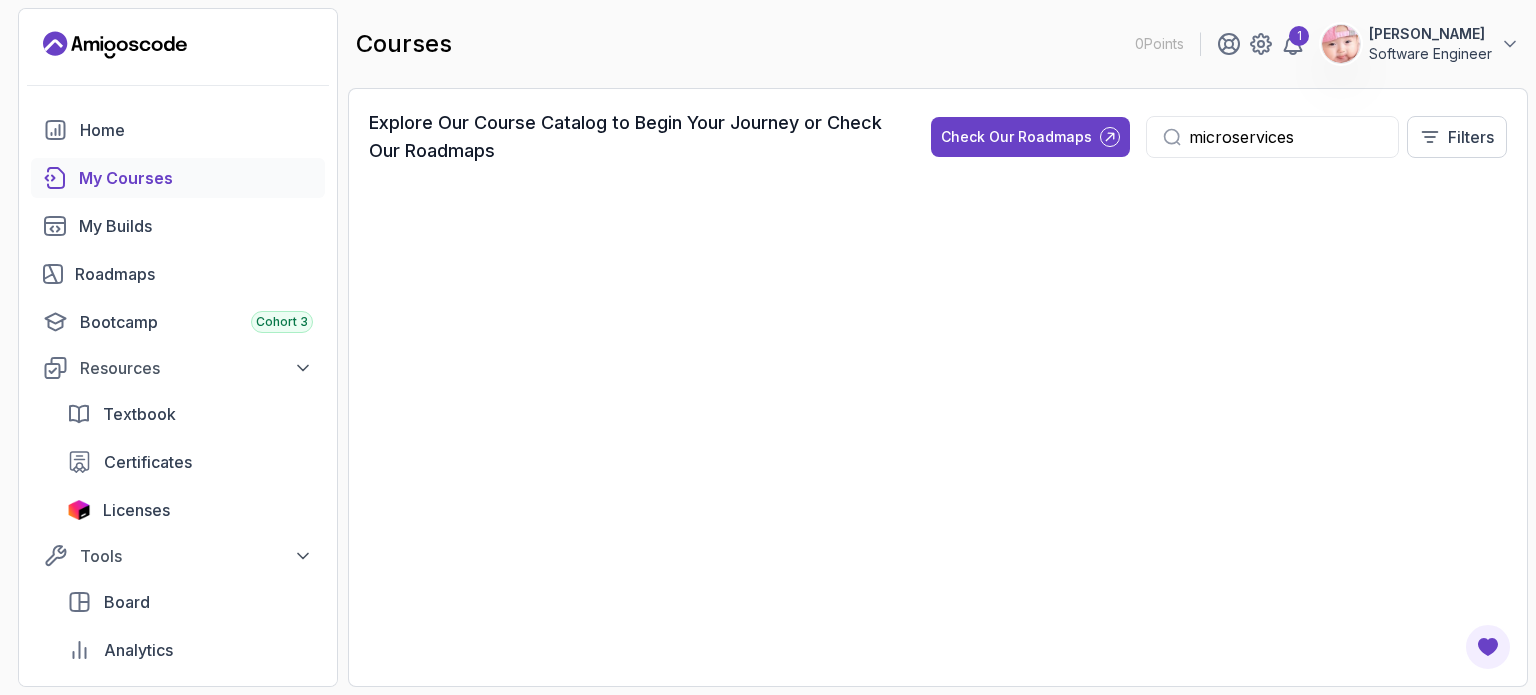 click on "microservices" at bounding box center (1285, 137) 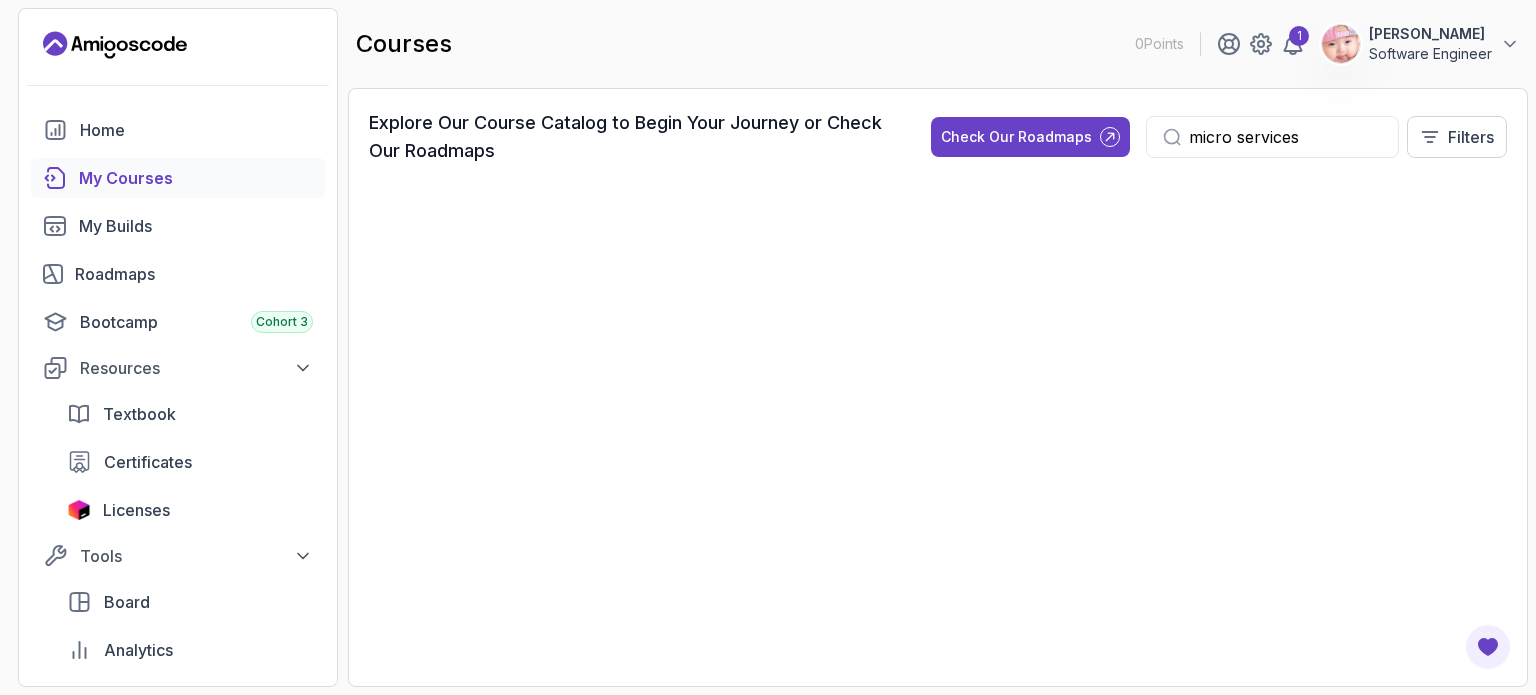 type on "micro services" 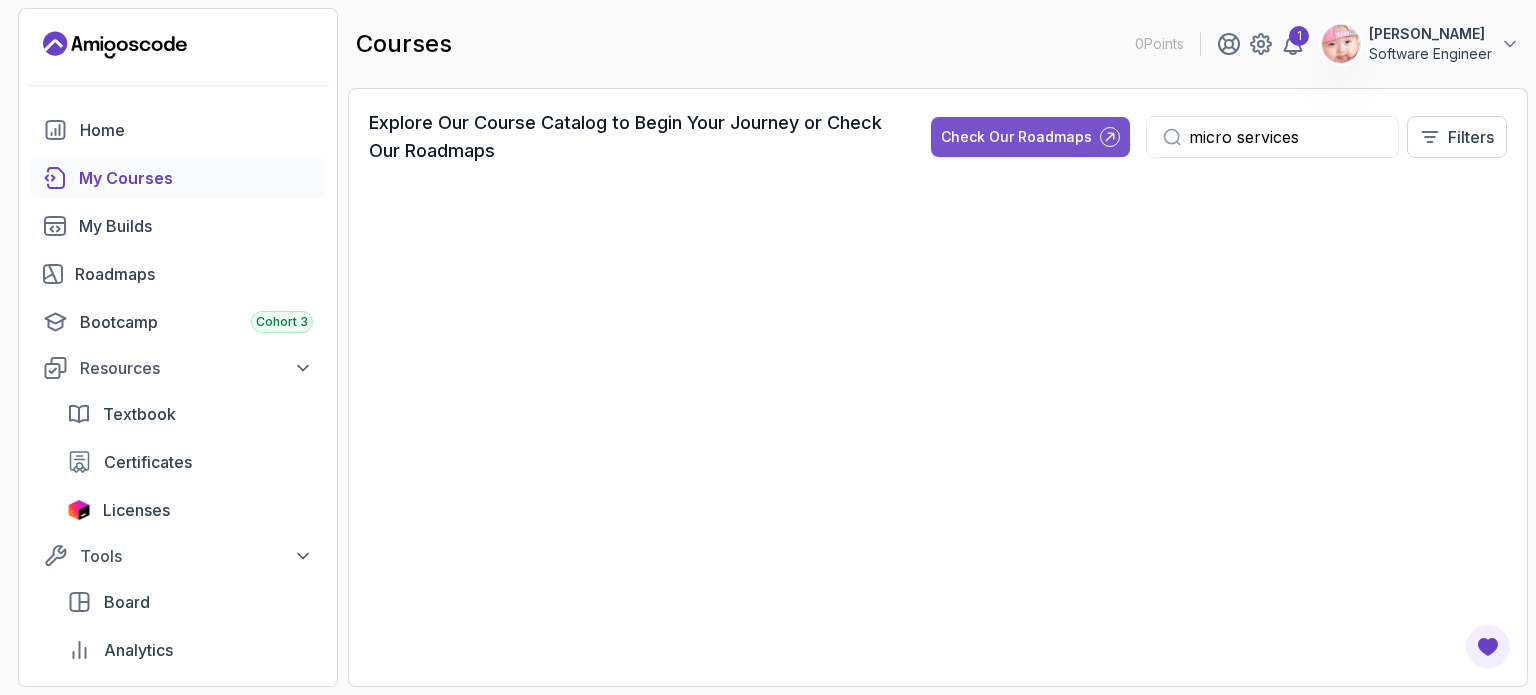 click on "Check Our Roadmaps" at bounding box center [1016, 137] 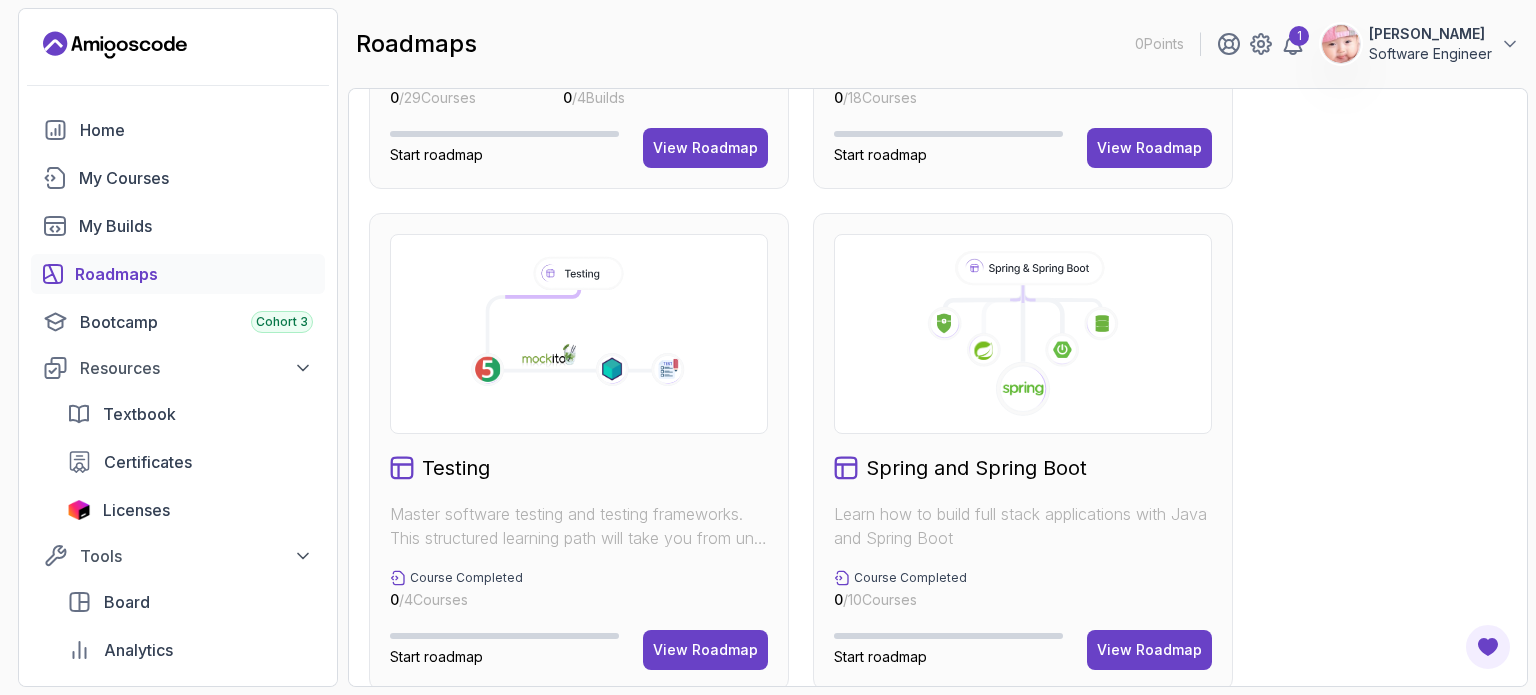 scroll, scrollTop: 923, scrollLeft: 0, axis: vertical 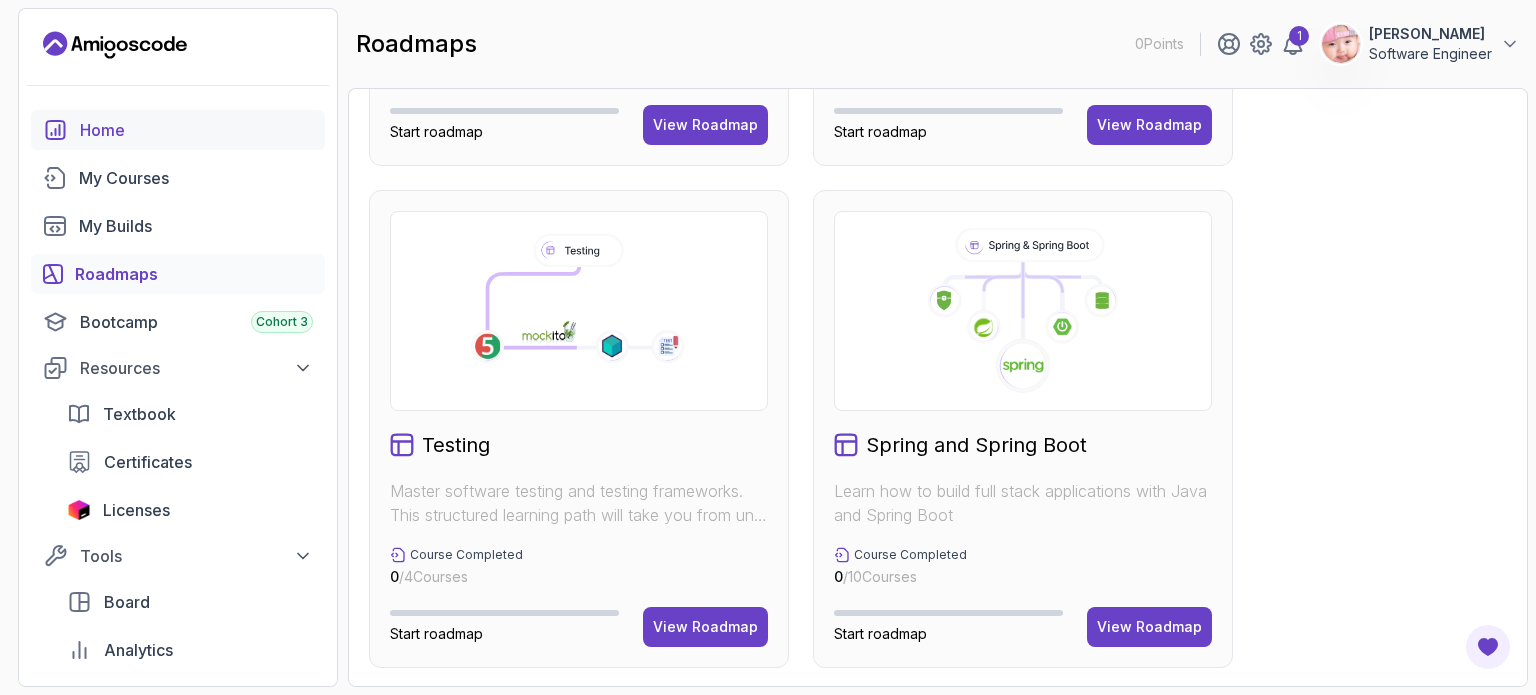 click on "Home" at bounding box center [196, 130] 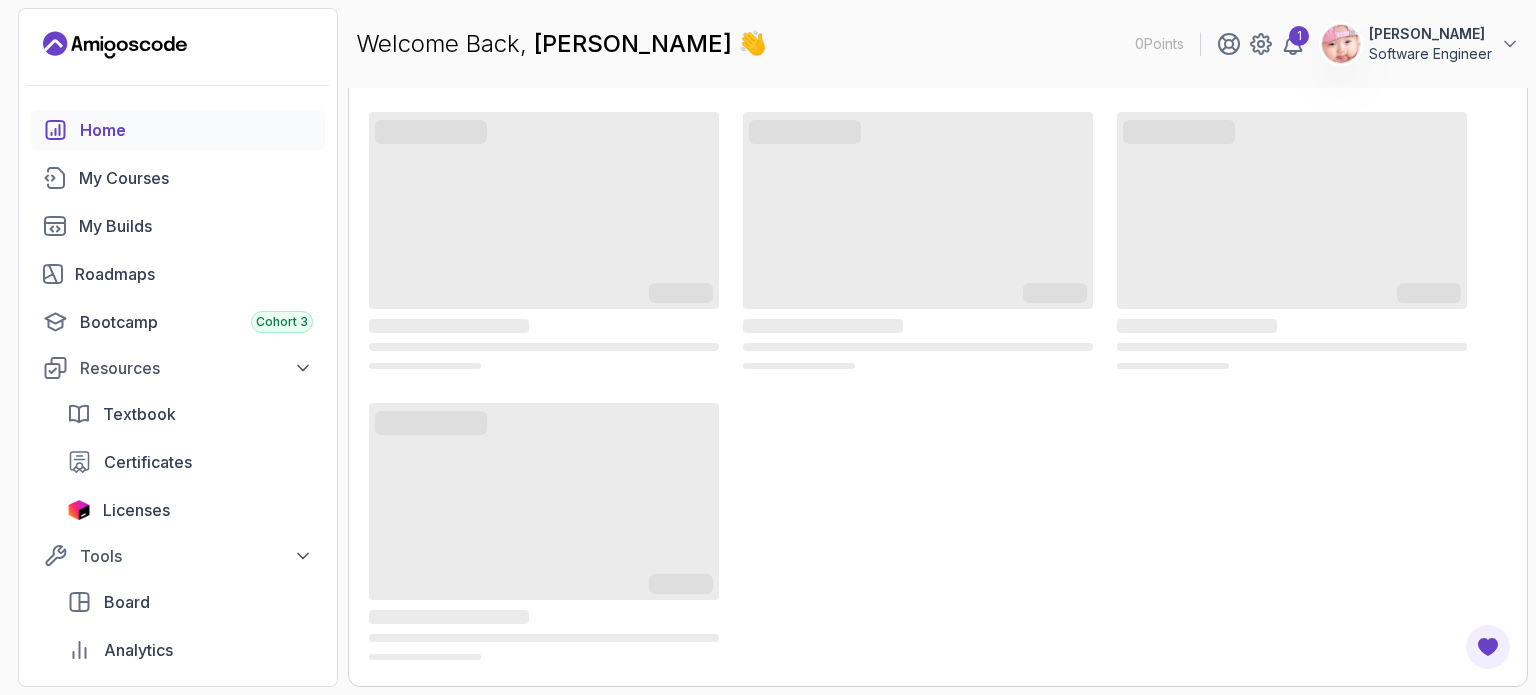 scroll, scrollTop: 0, scrollLeft: 0, axis: both 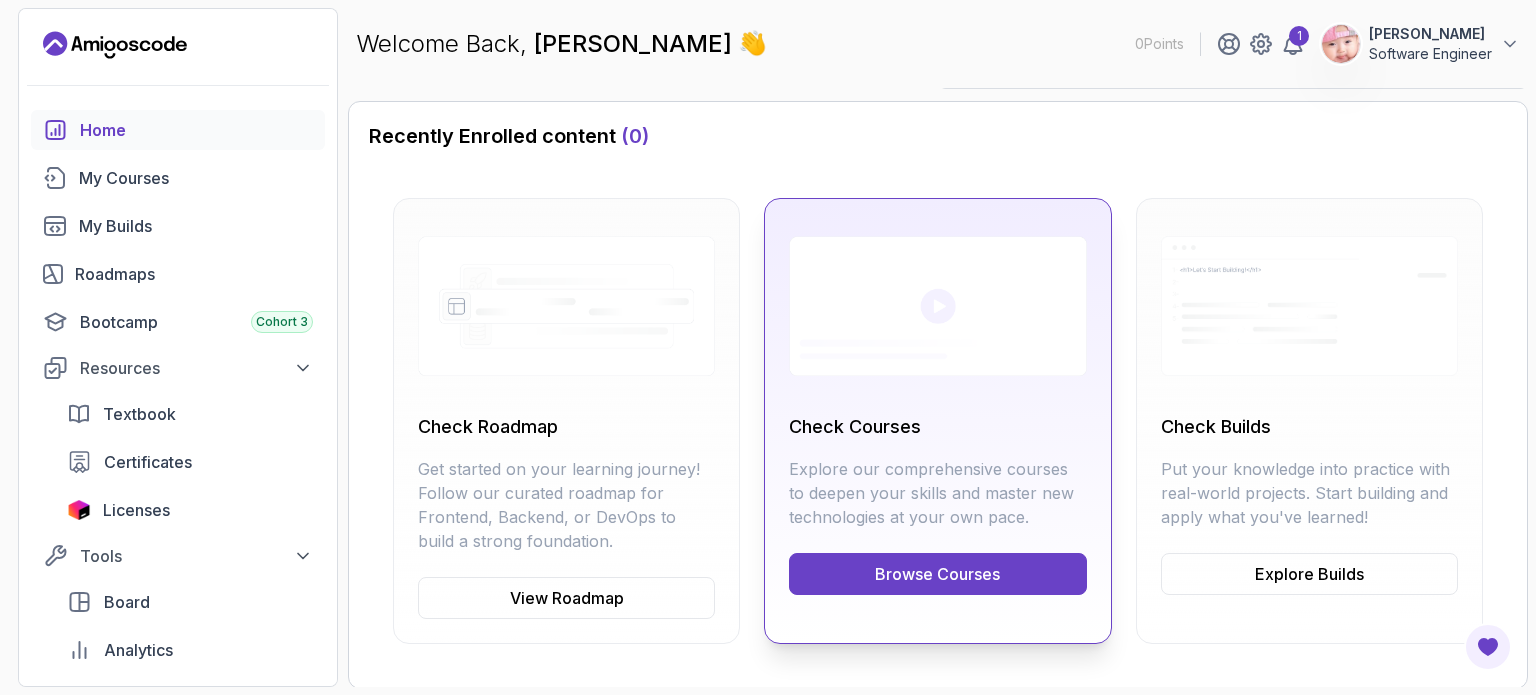 click on "Browse Courses" at bounding box center [937, 574] 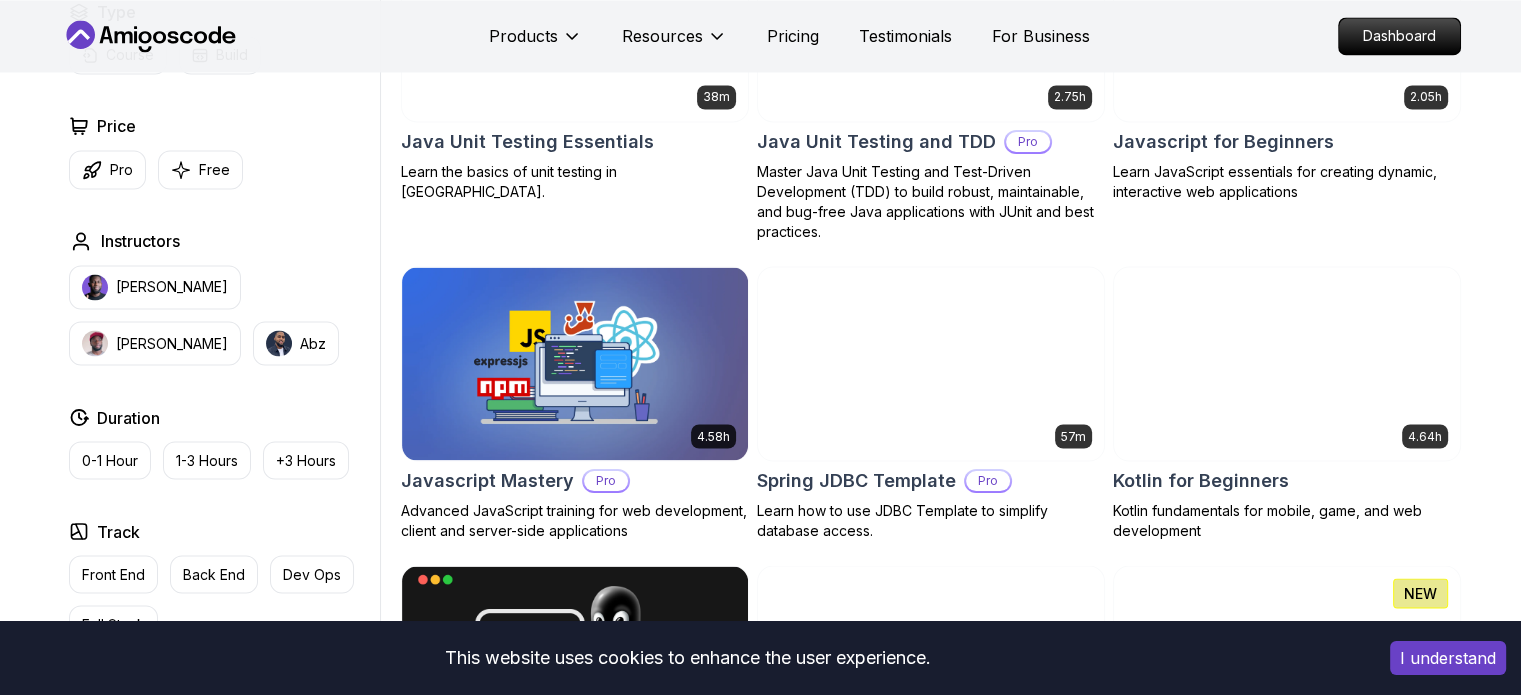 scroll, scrollTop: 3200, scrollLeft: 0, axis: vertical 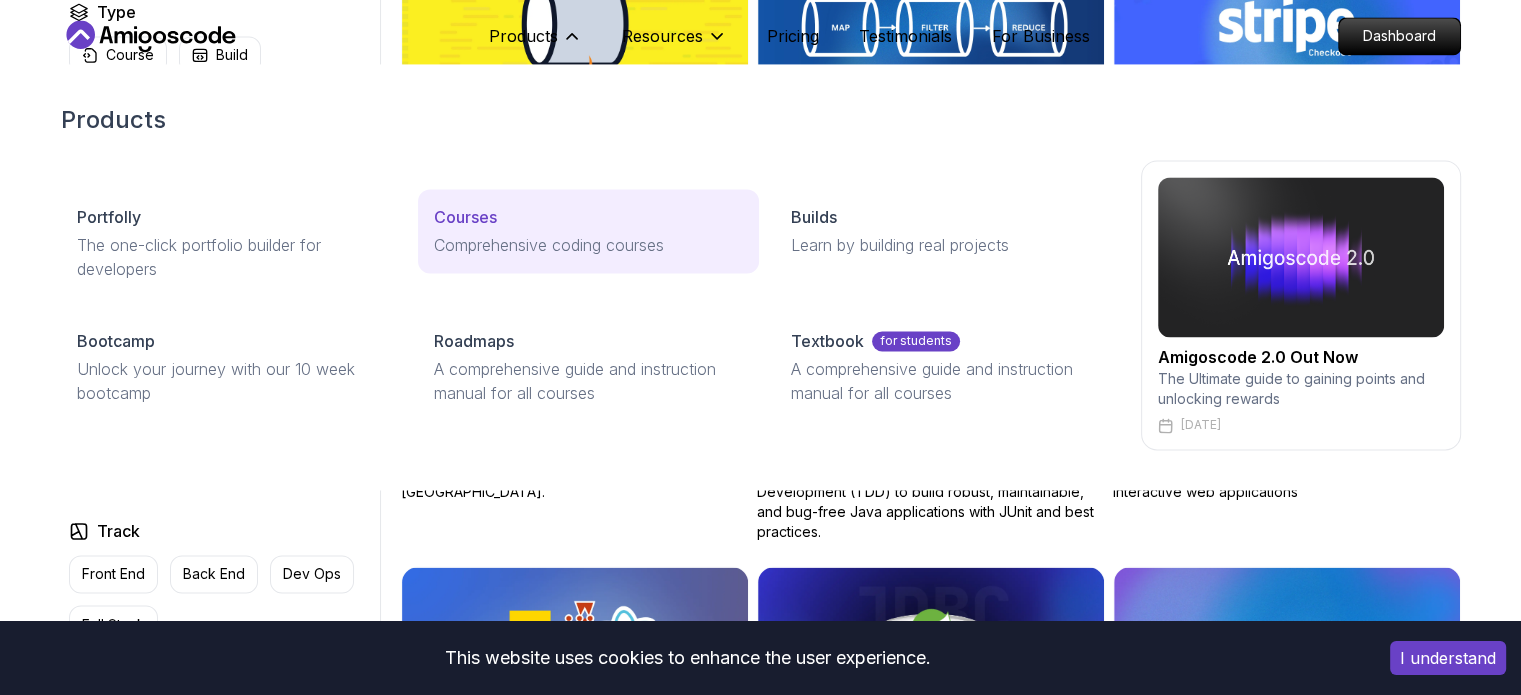 click on "Courses" at bounding box center [465, 217] 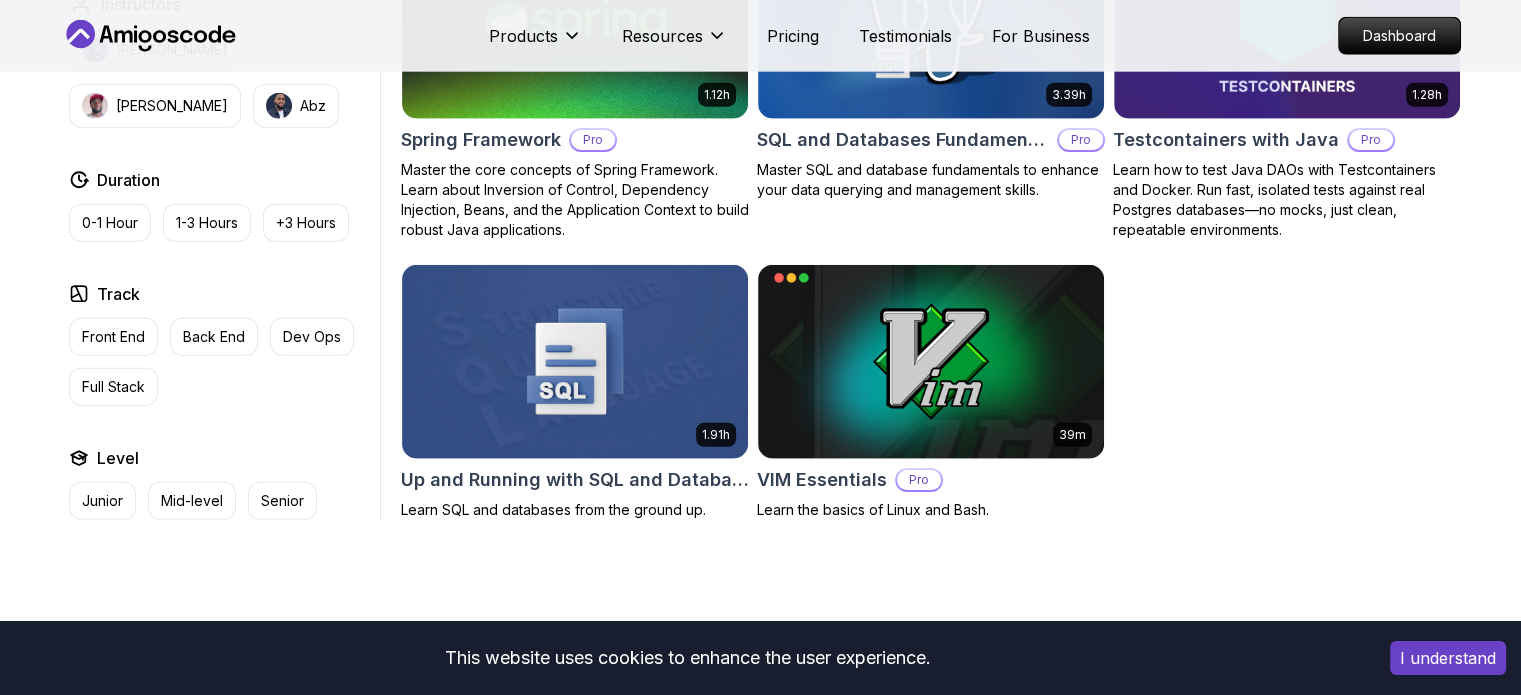 scroll, scrollTop: 5400, scrollLeft: 0, axis: vertical 